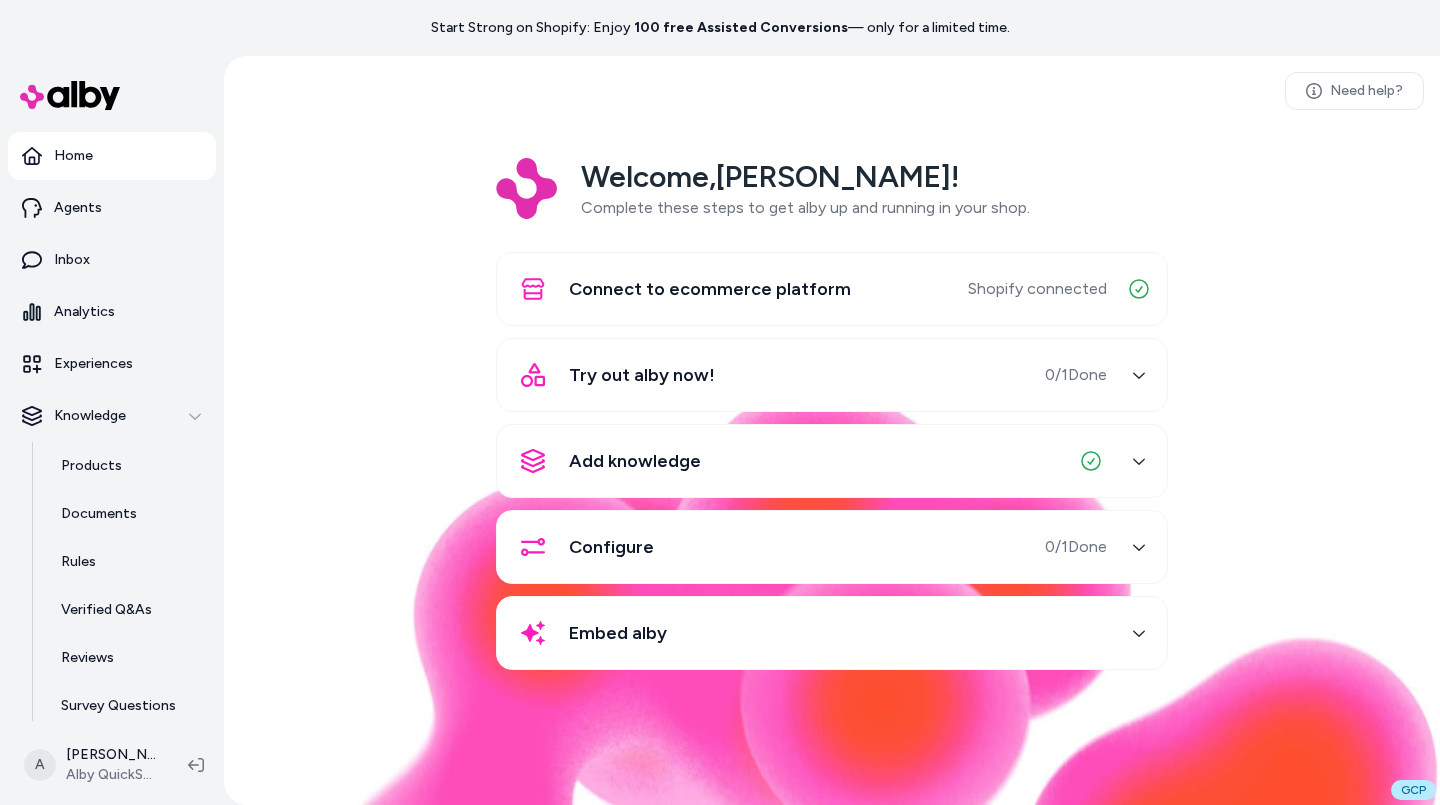 scroll, scrollTop: 0, scrollLeft: 0, axis: both 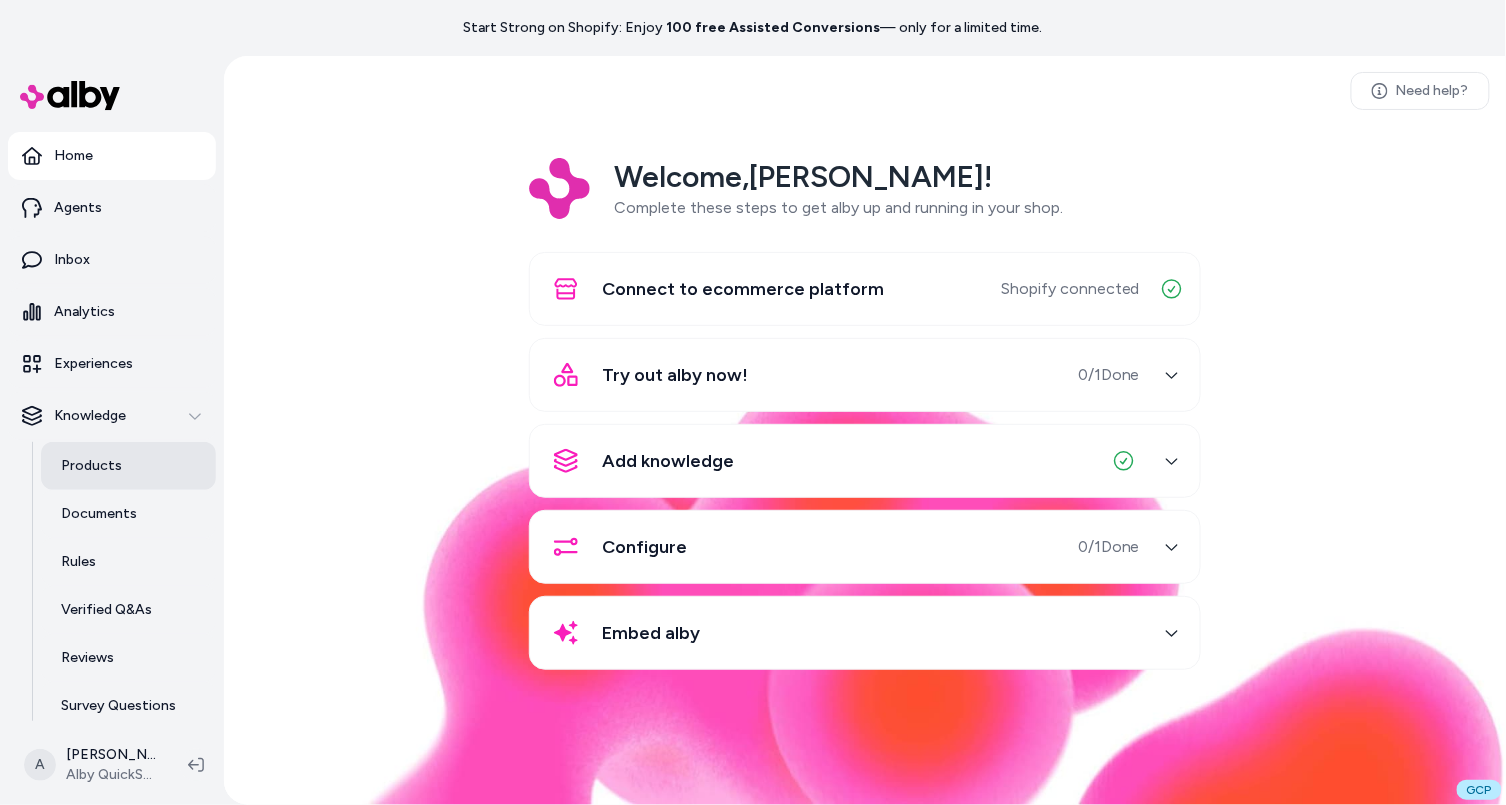 click on "Products" at bounding box center (128, 466) 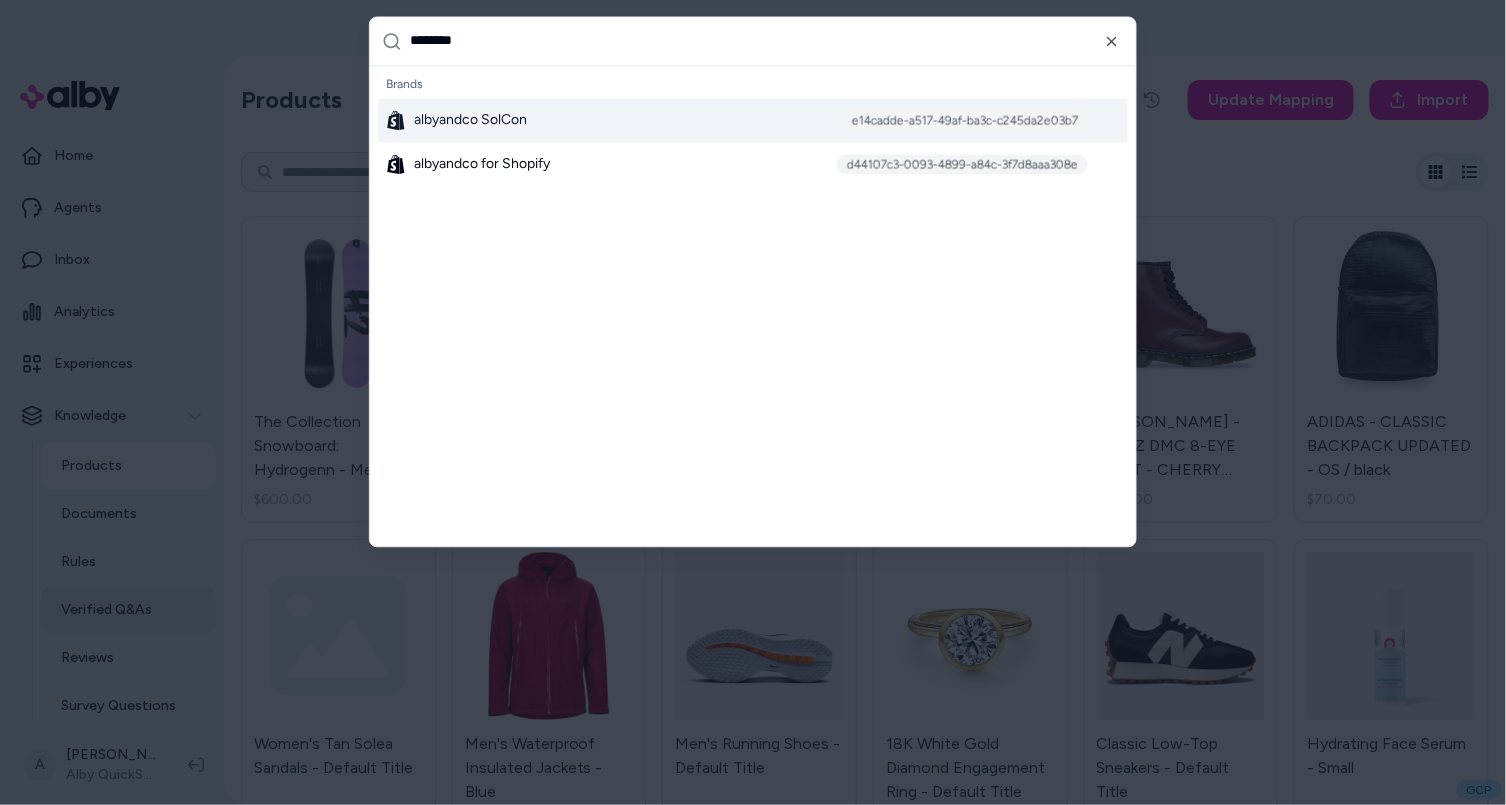 type on "*********" 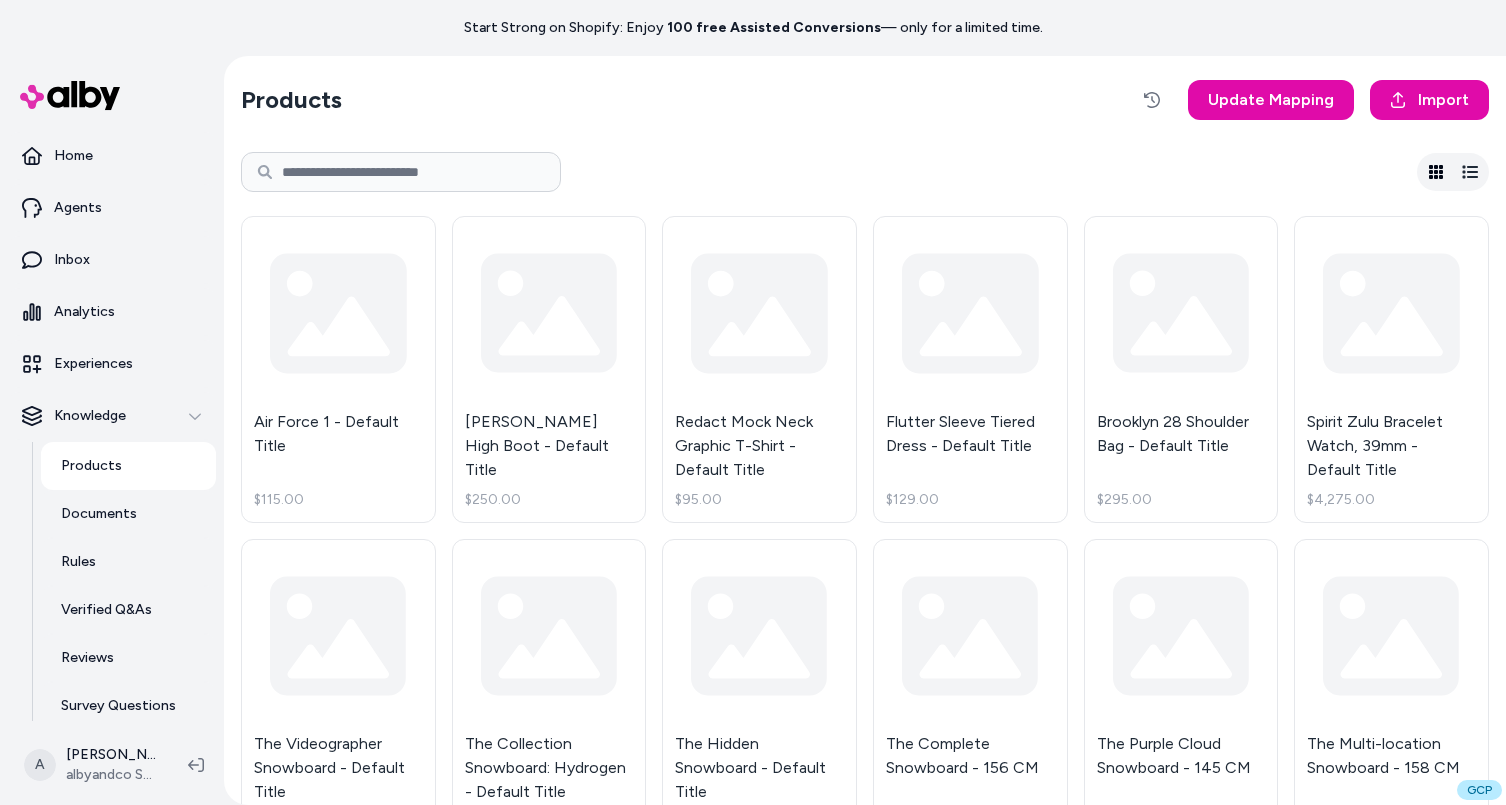 scroll, scrollTop: 0, scrollLeft: 0, axis: both 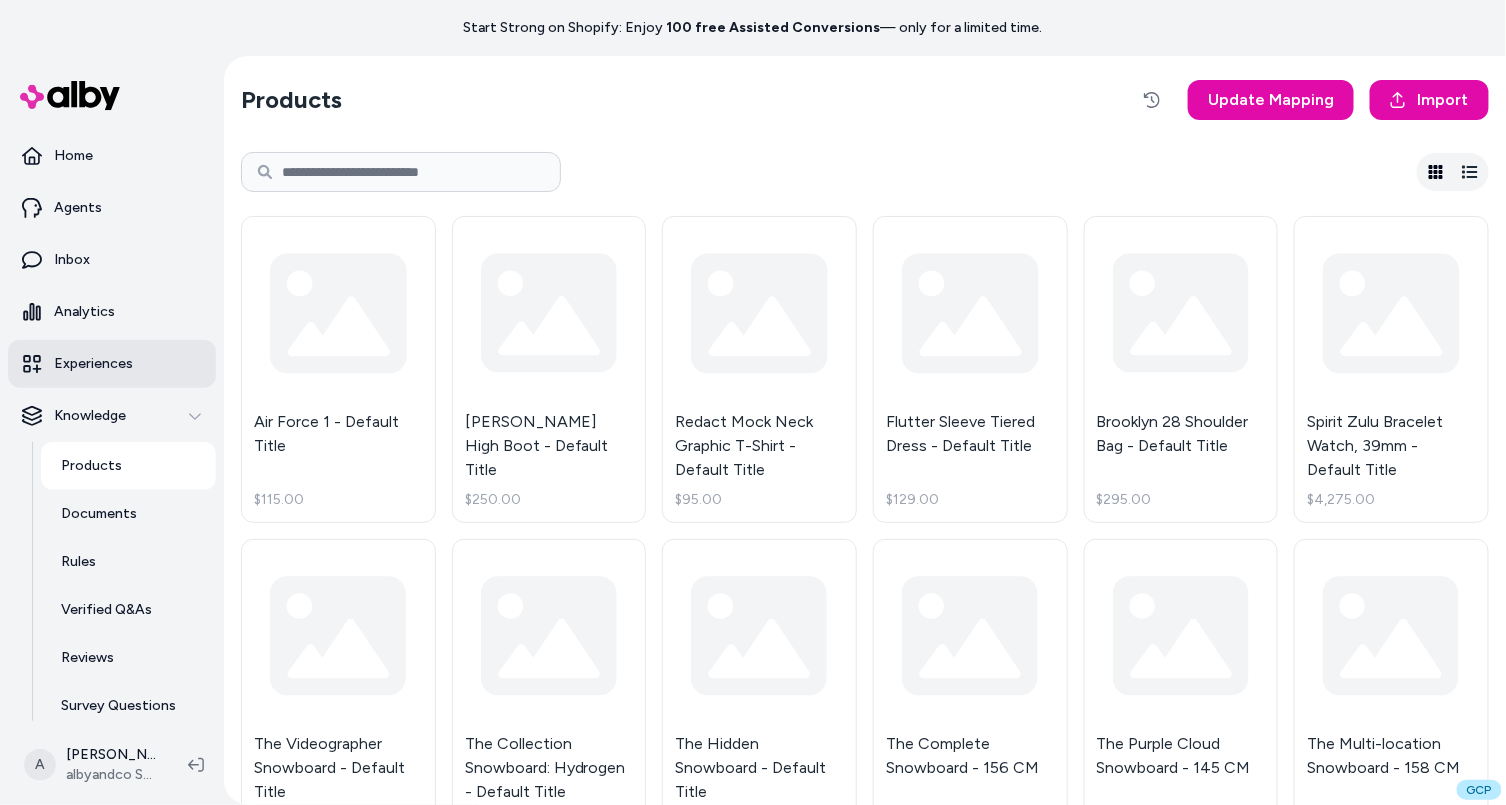type 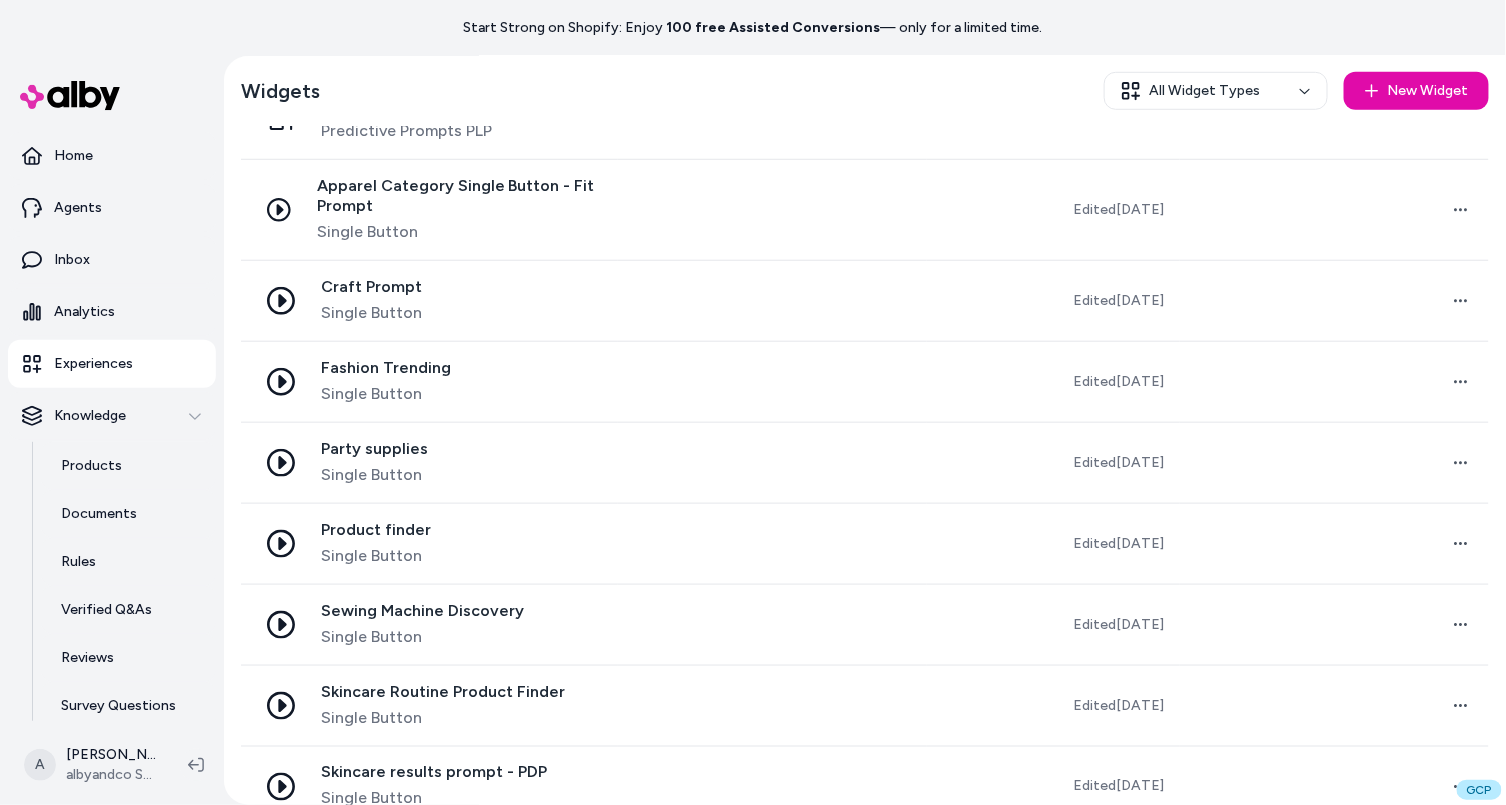 scroll, scrollTop: 431, scrollLeft: 0, axis: vertical 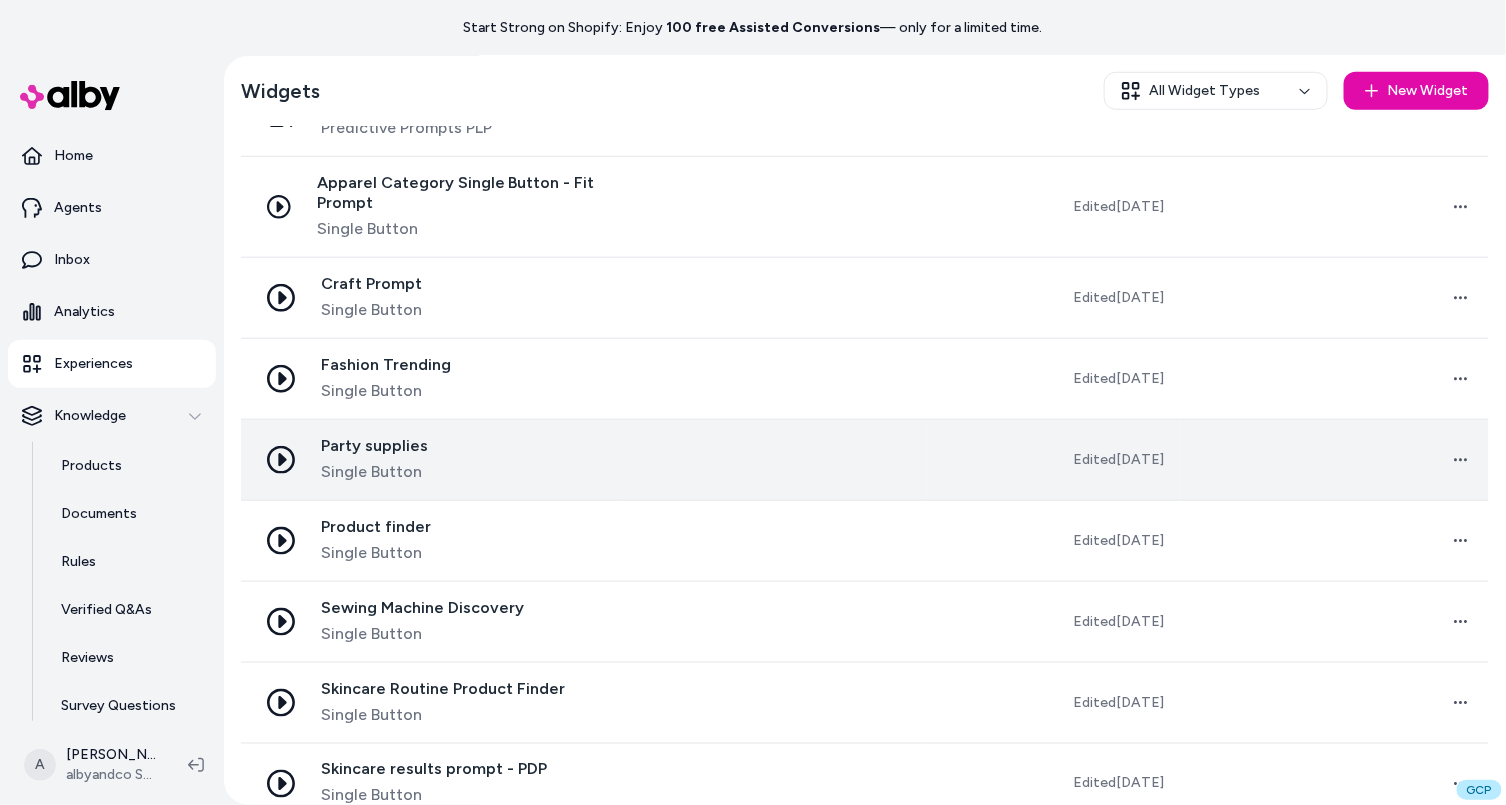 click at bounding box center (772, 460) 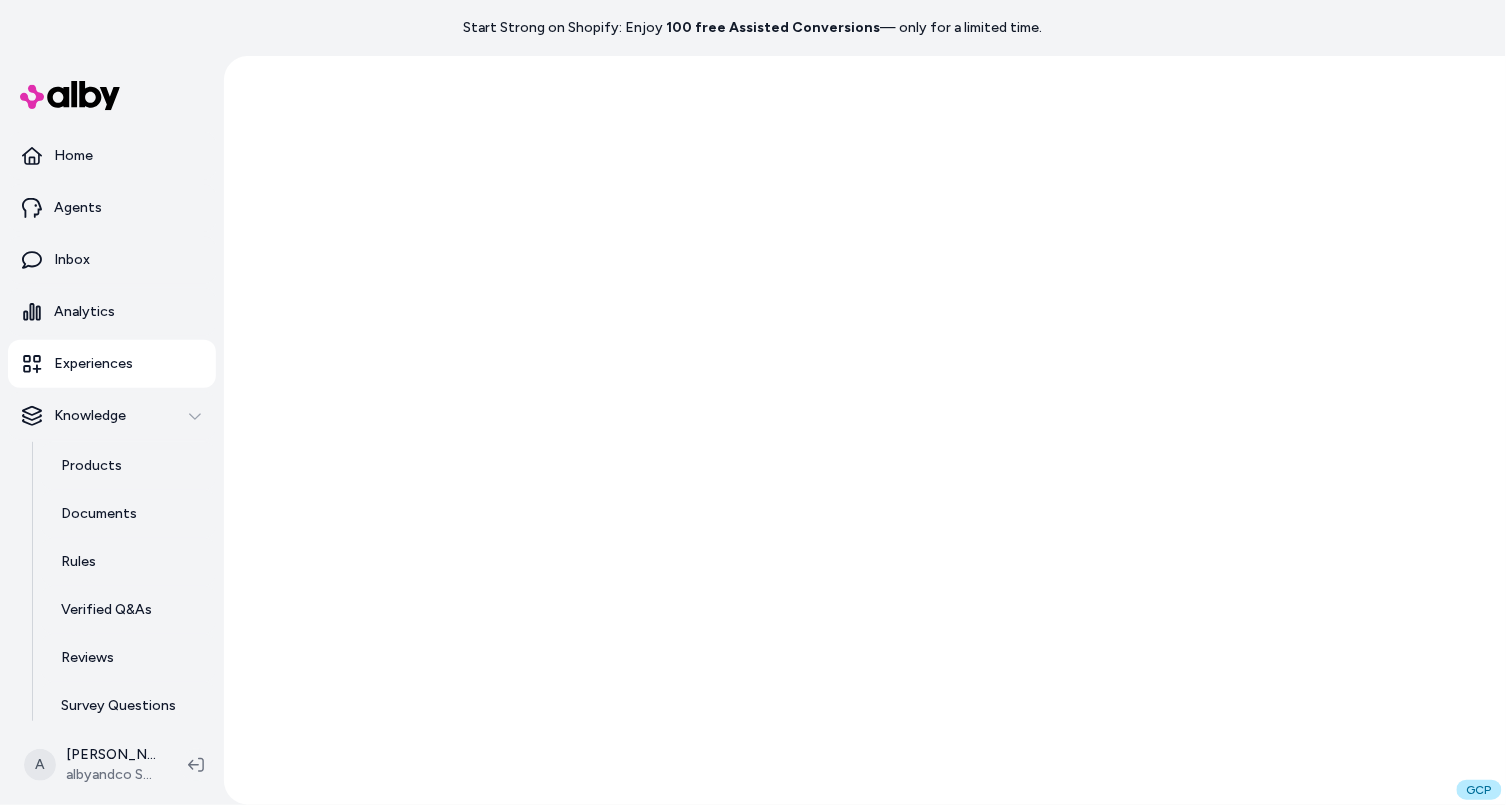 scroll, scrollTop: 0, scrollLeft: 0, axis: both 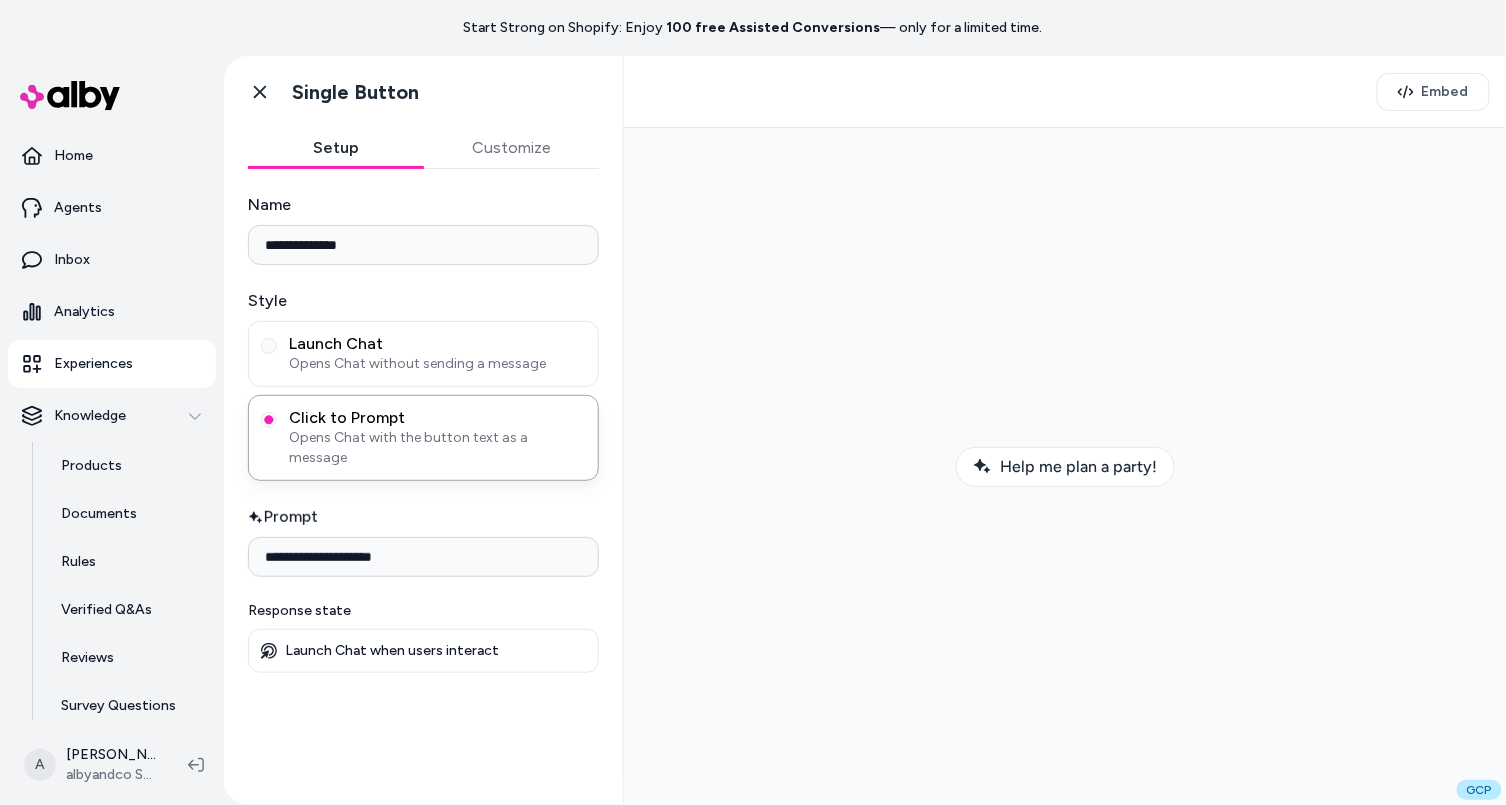click on "Customize" at bounding box center (512, 148) 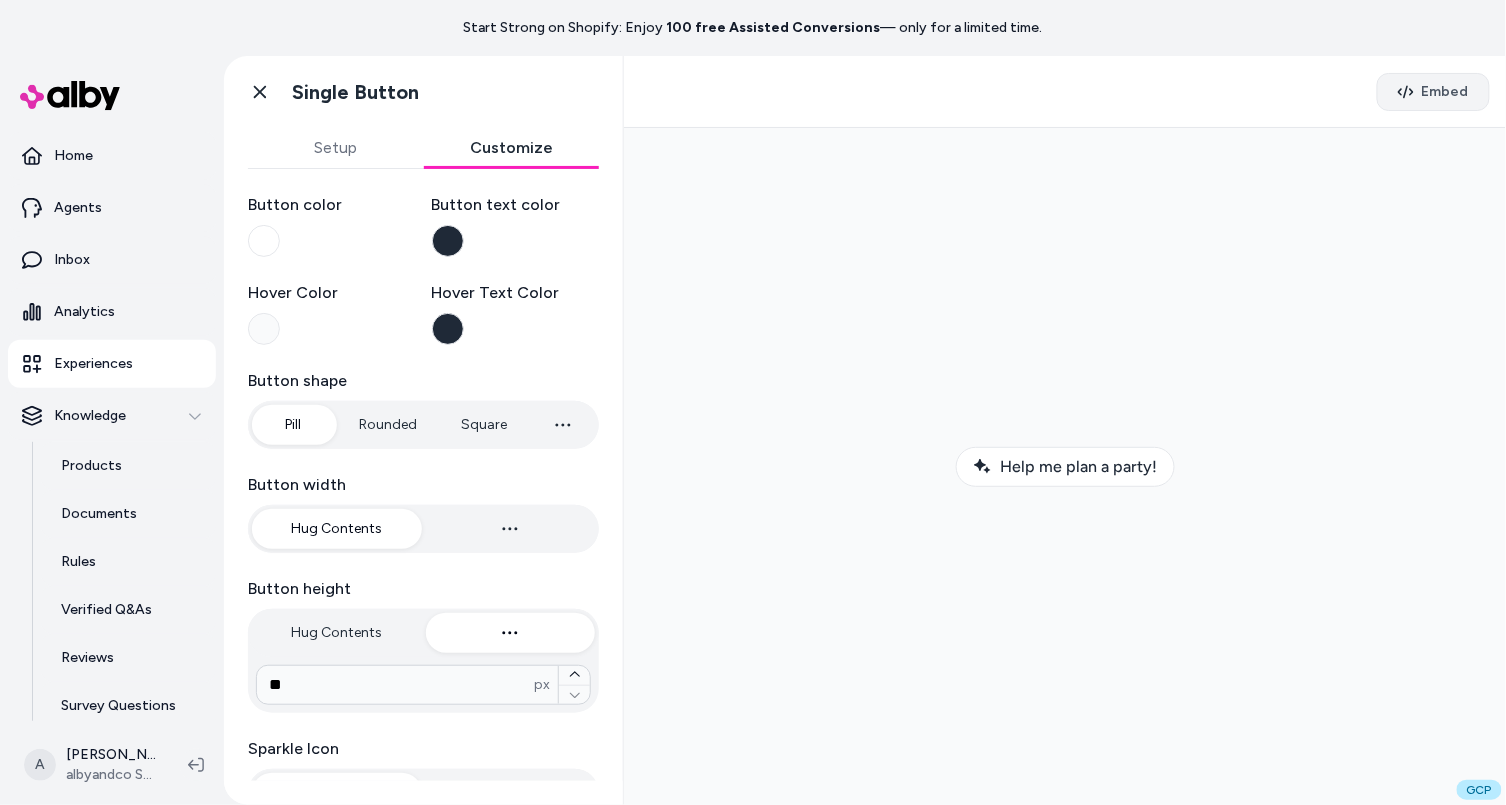 click on "Embed" at bounding box center (1433, 92) 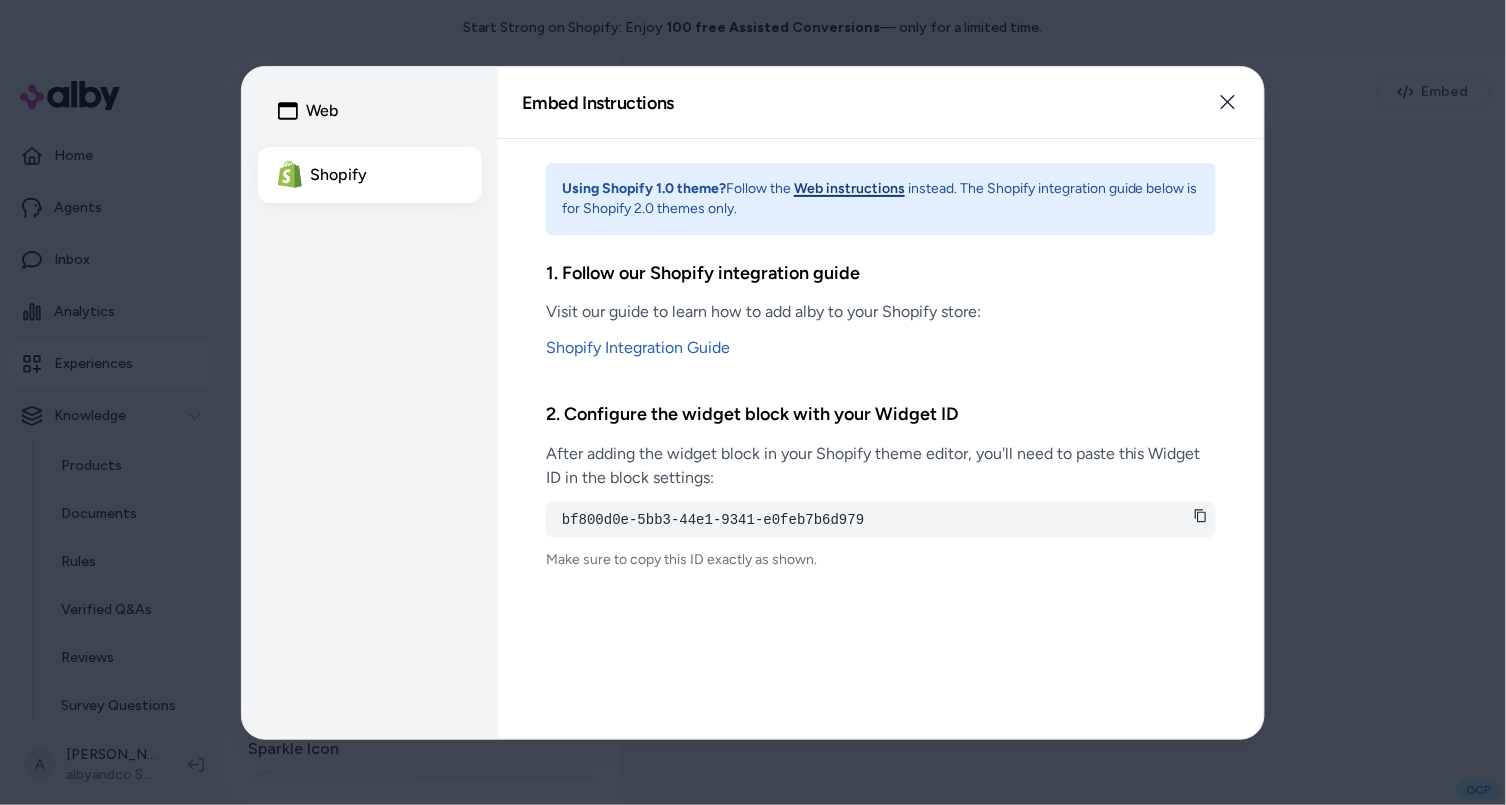 click 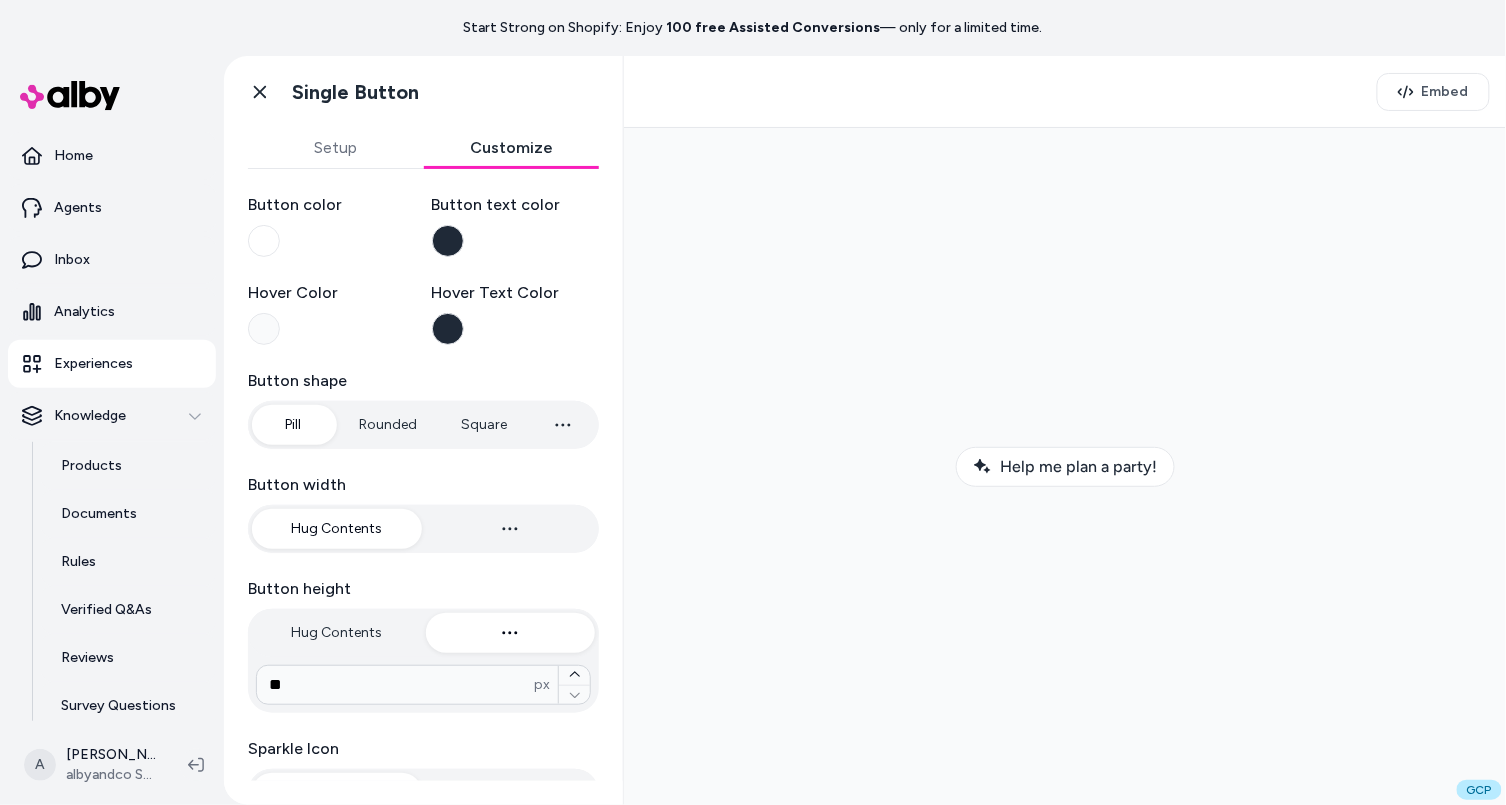 click at bounding box center [1064, 465] 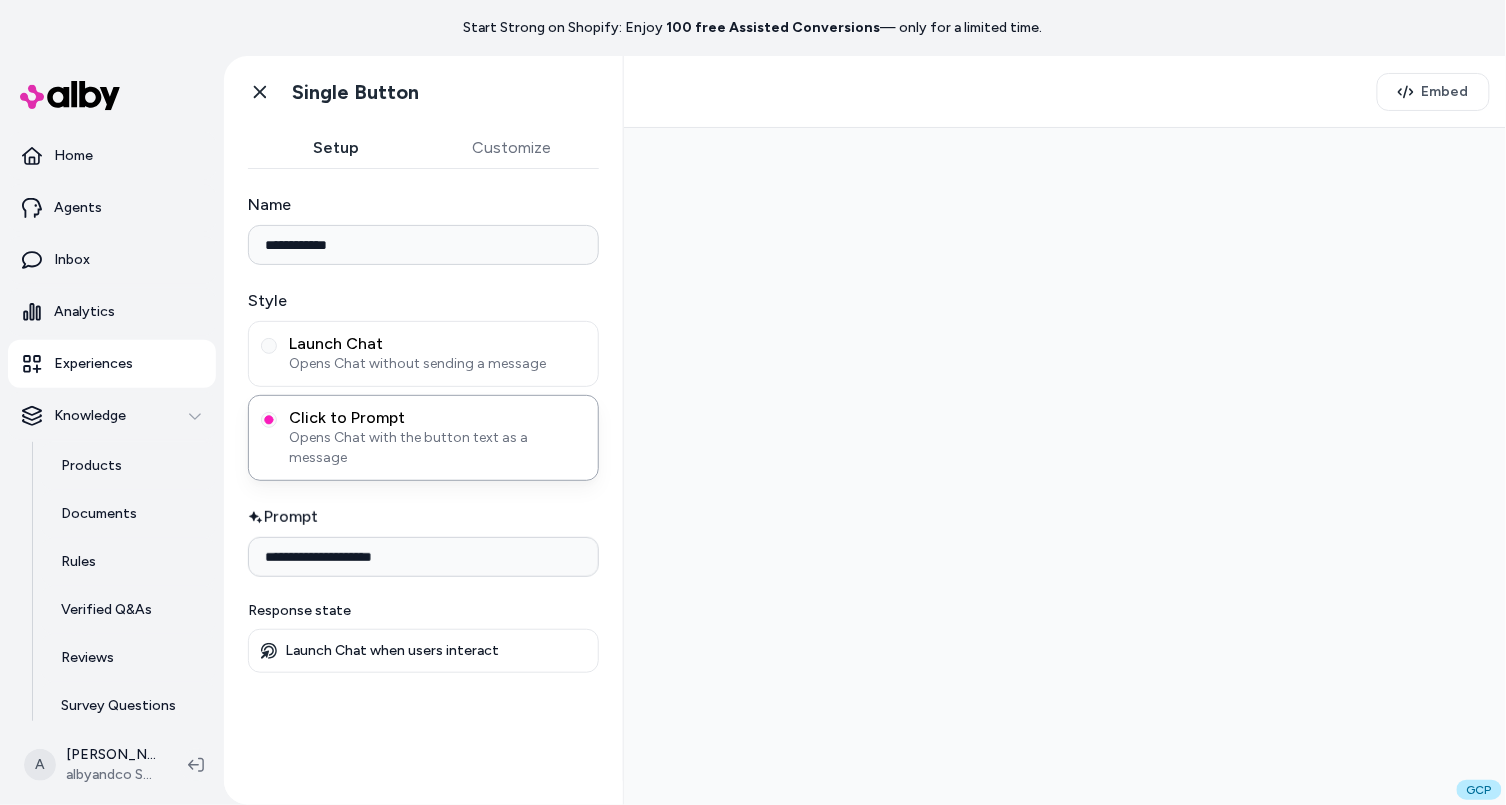 scroll, scrollTop: 0, scrollLeft: 0, axis: both 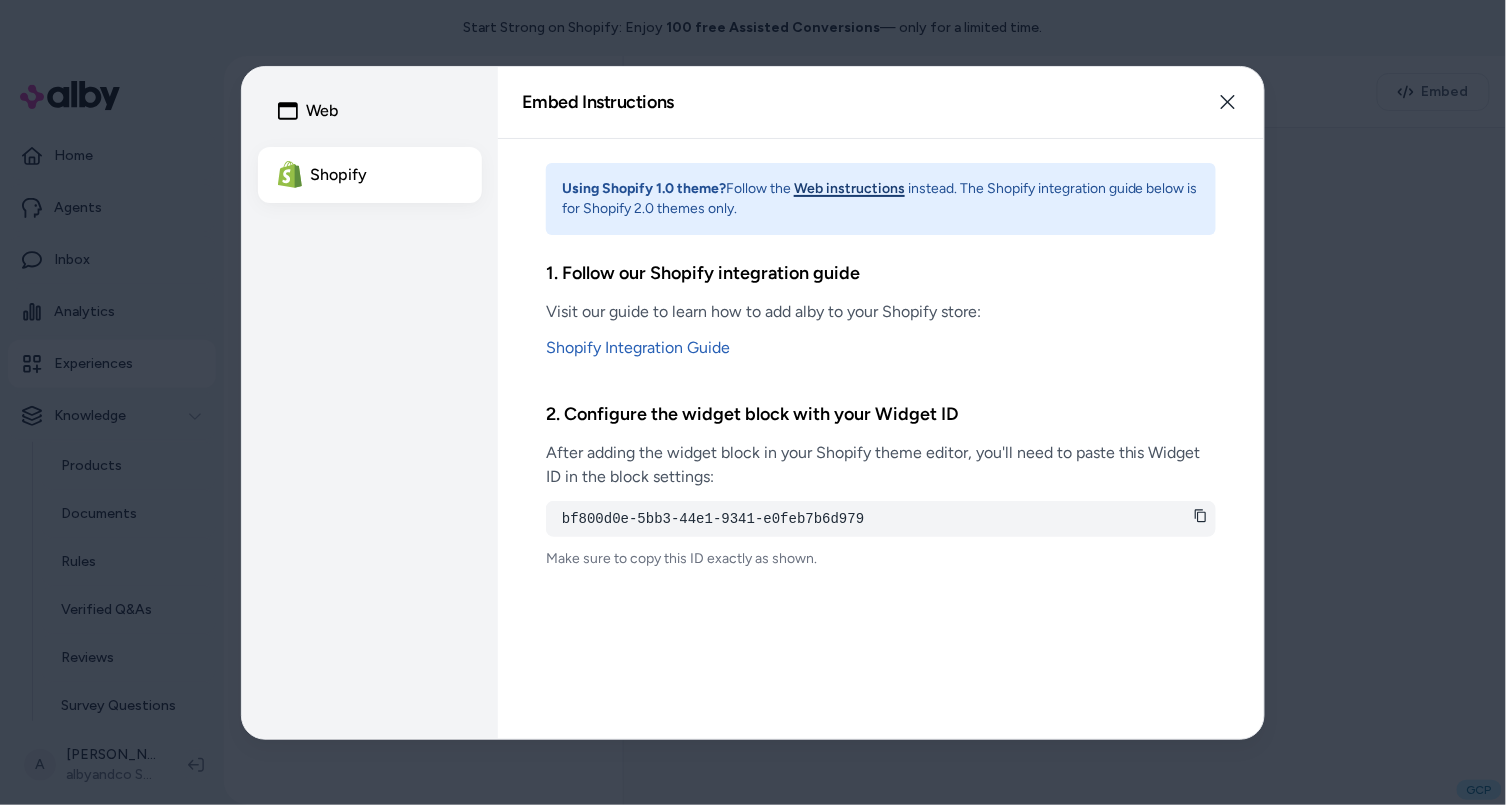 click 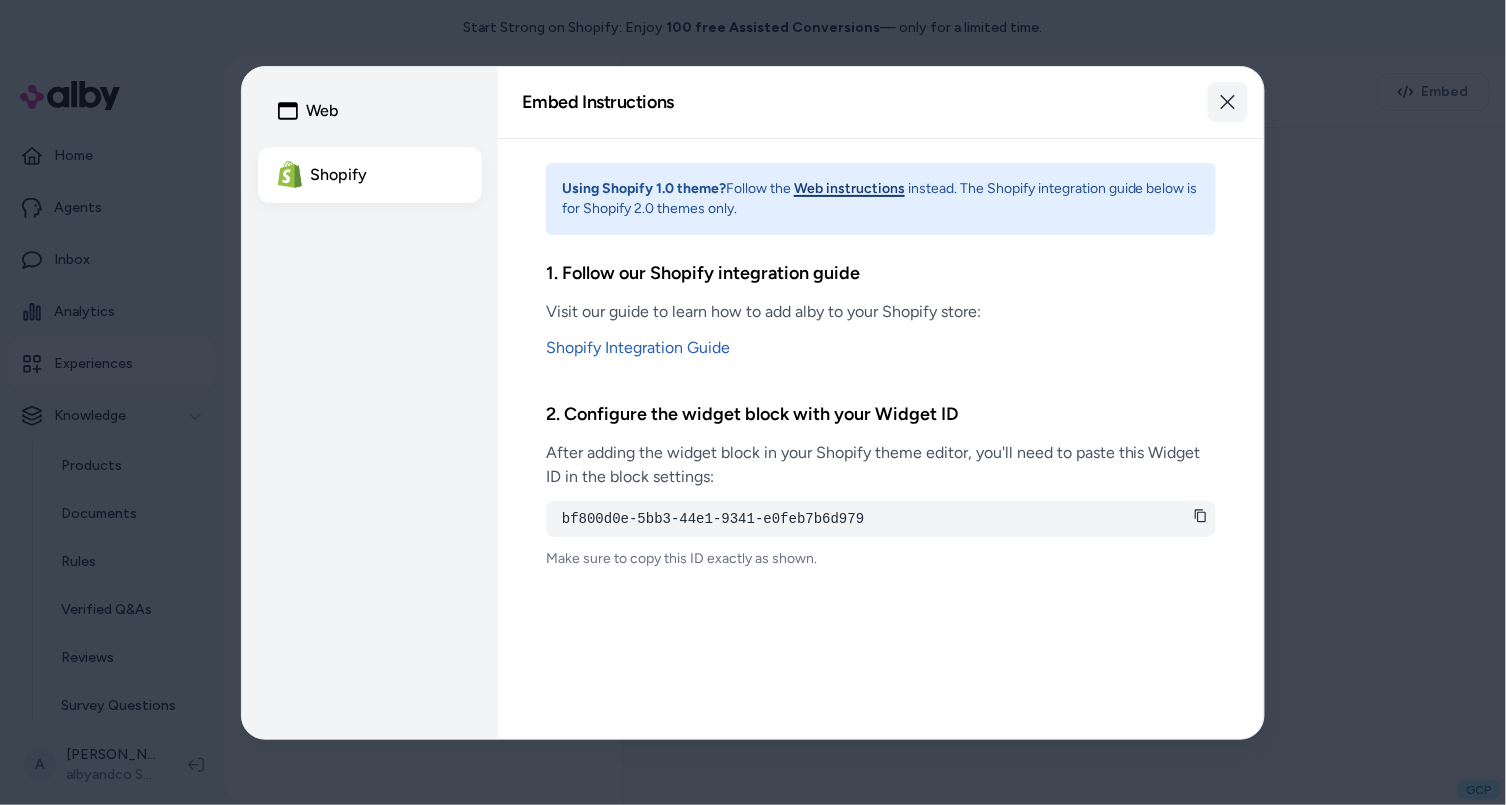click on "Close" at bounding box center [1228, 102] 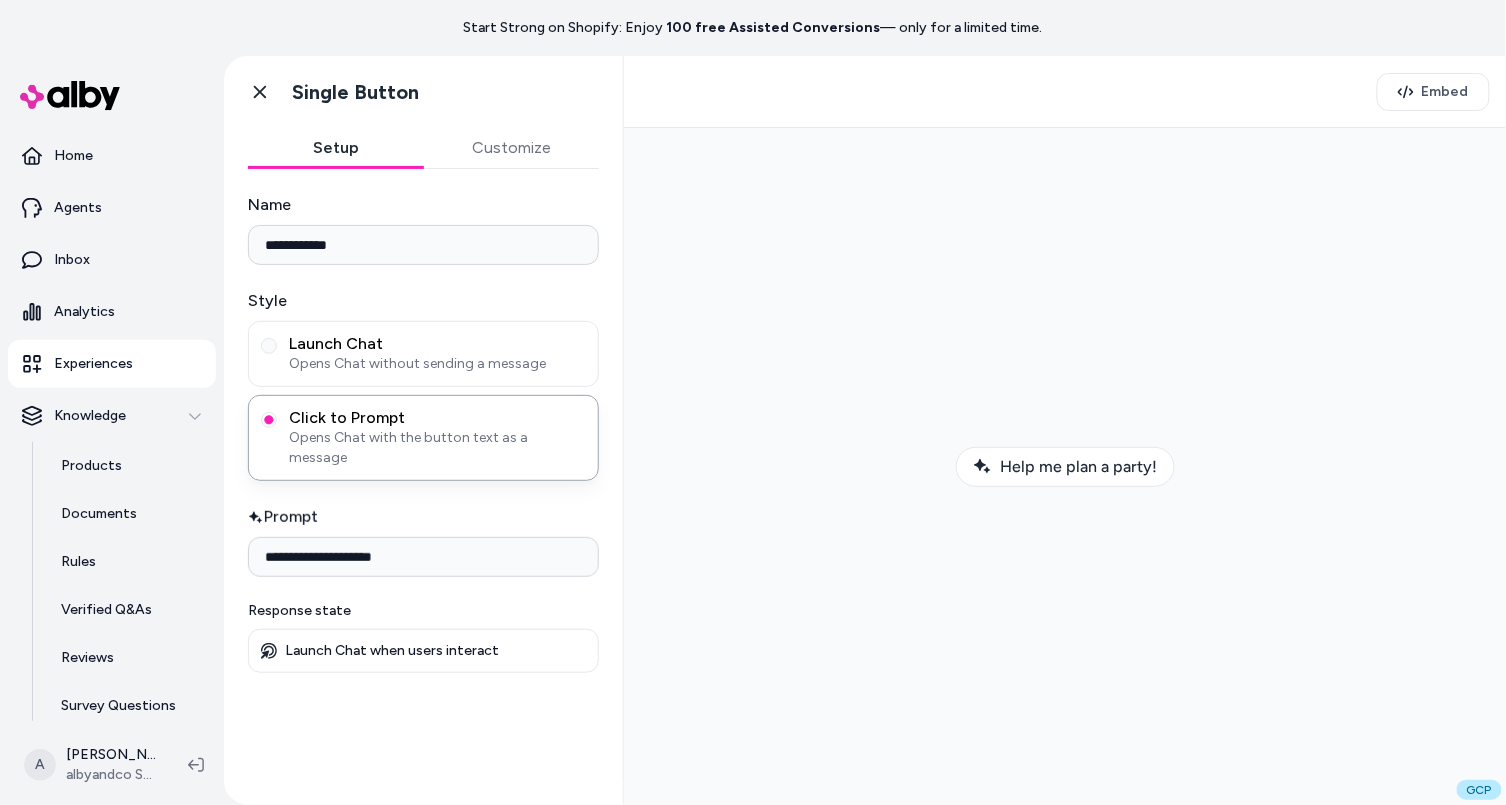 click on "Experiences" at bounding box center (112, 364) 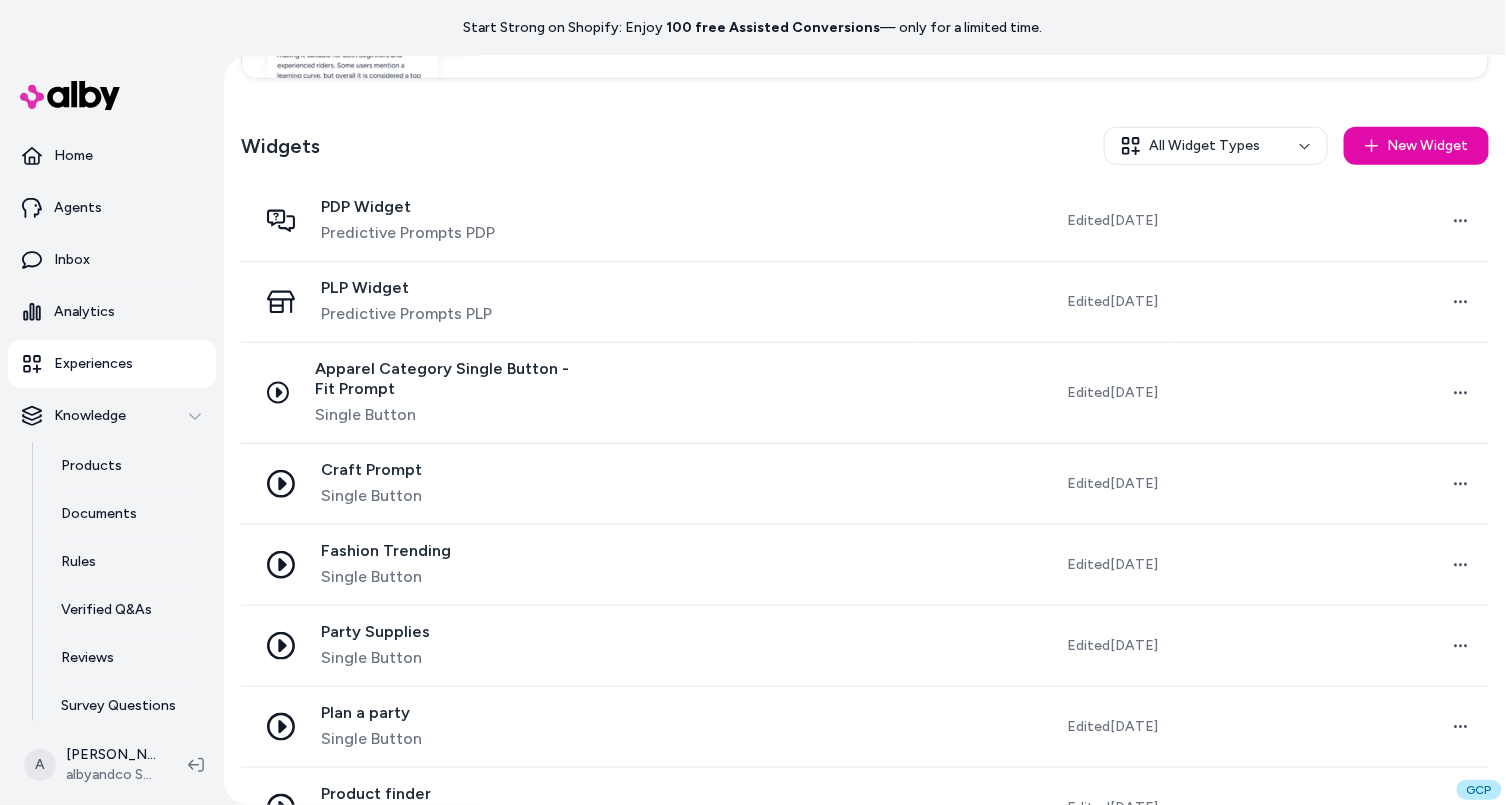 scroll, scrollTop: 265, scrollLeft: 0, axis: vertical 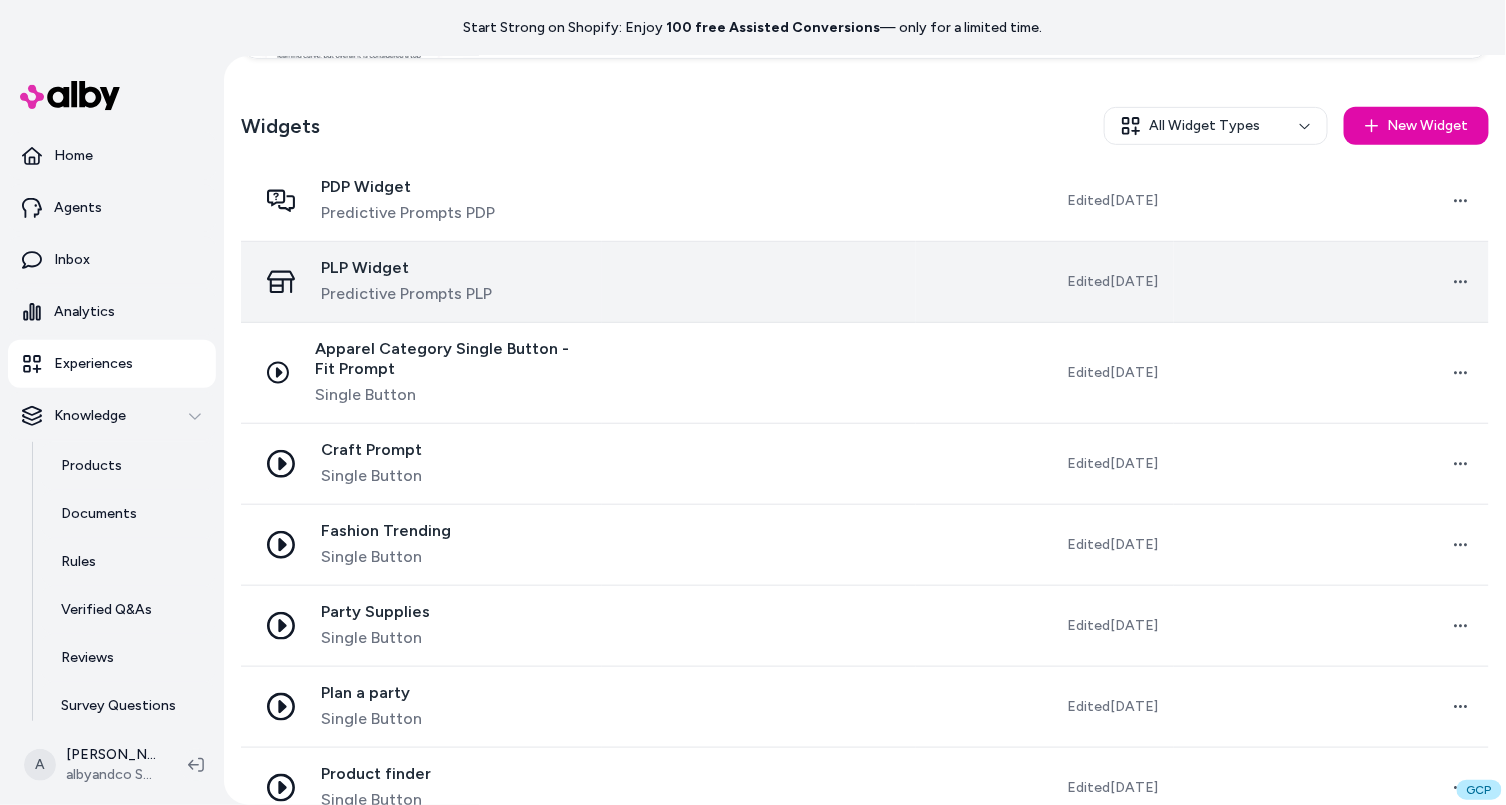 click at bounding box center (759, 282) 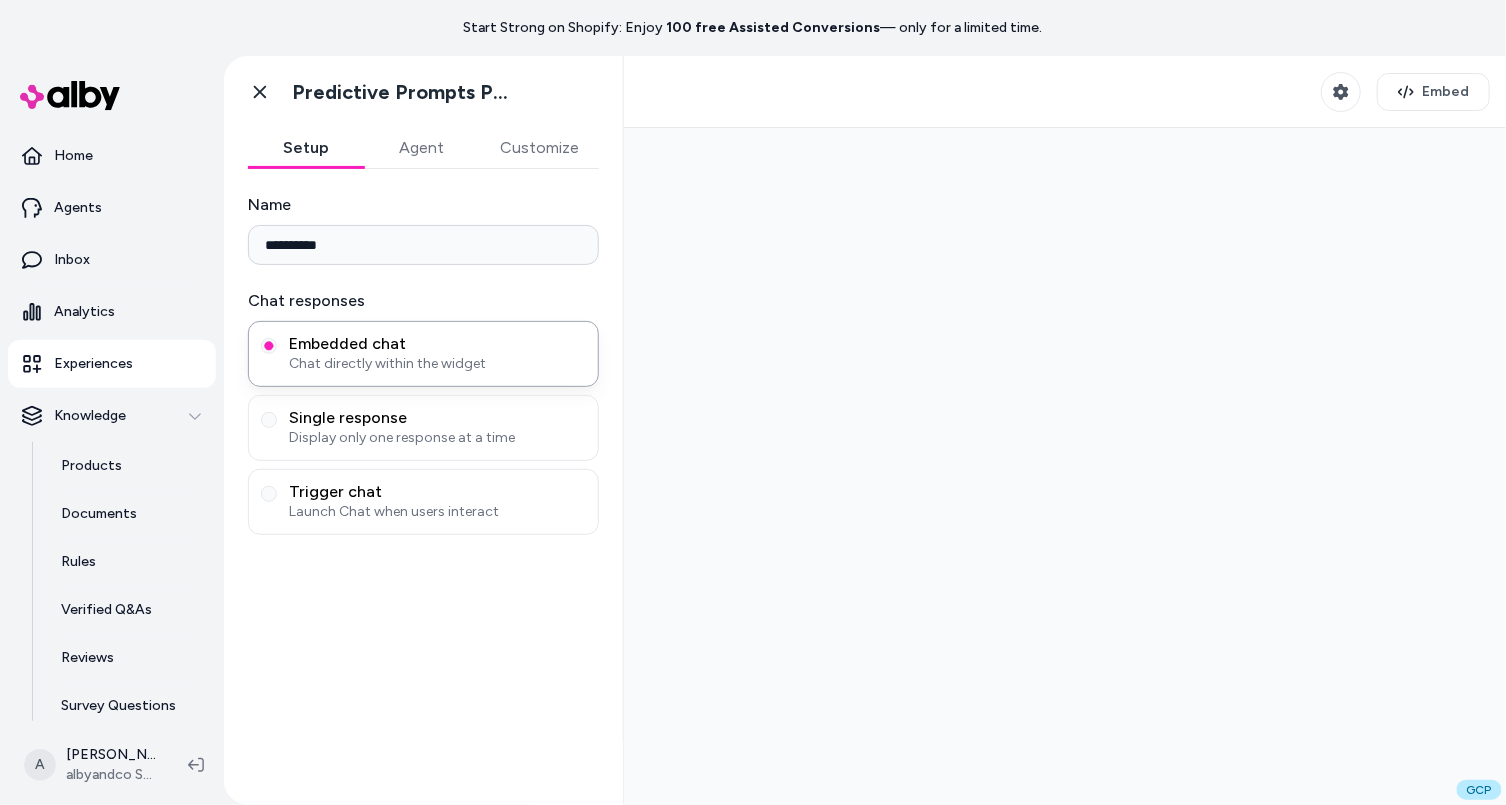 scroll, scrollTop: 0, scrollLeft: 0, axis: both 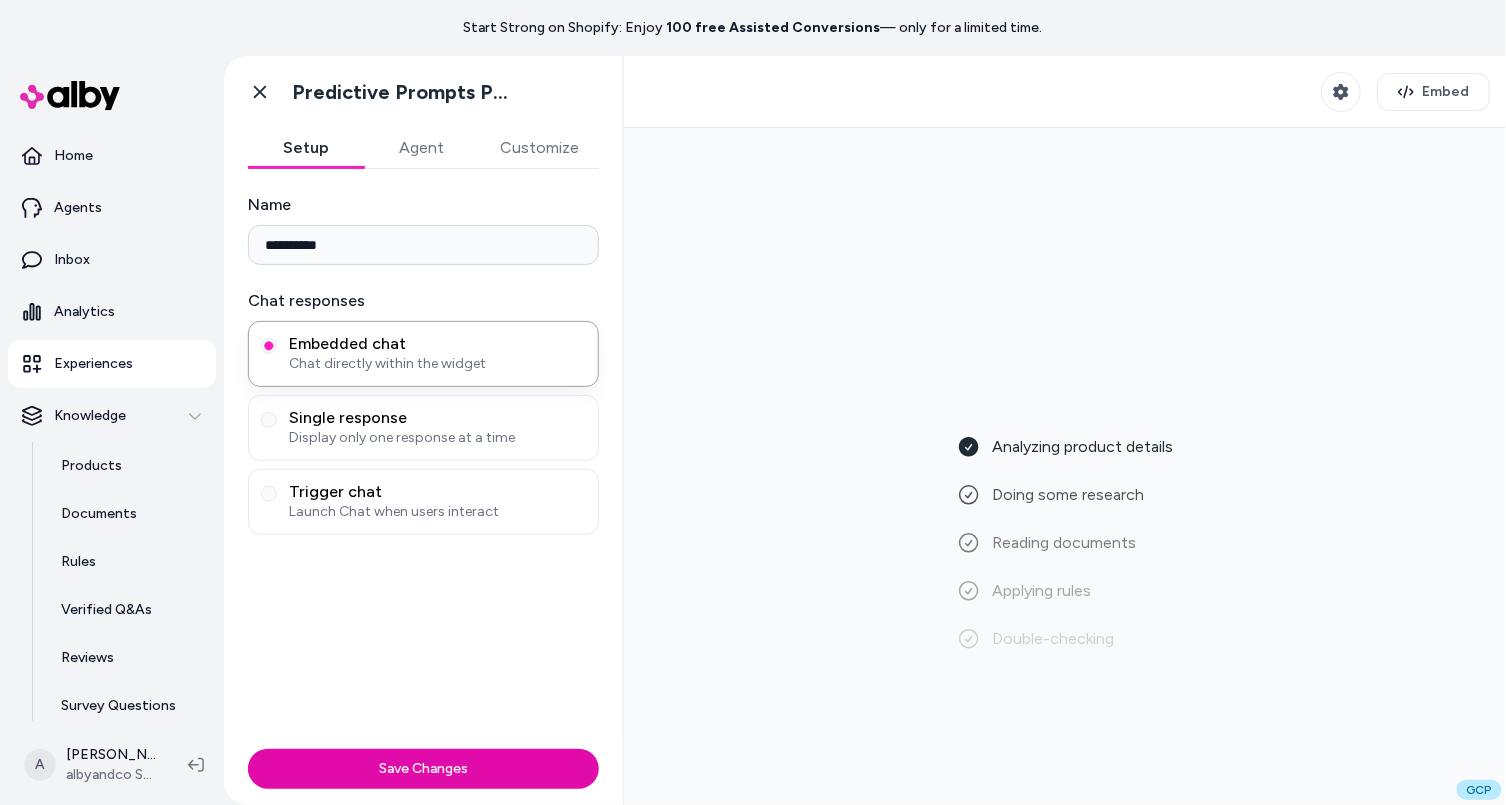 click on "**********" at bounding box center (423, 455) 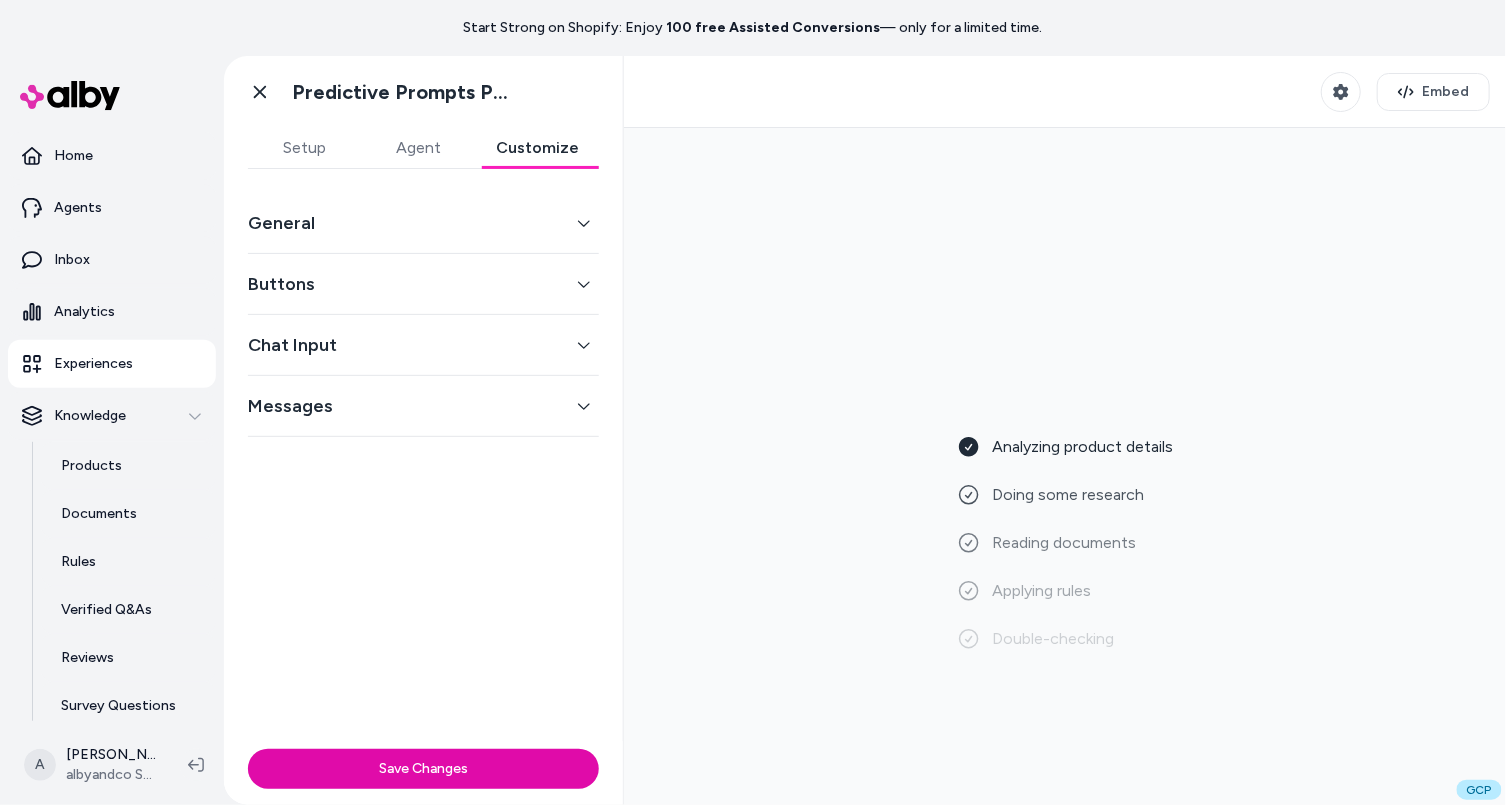 click on "Customize" at bounding box center (537, 148) 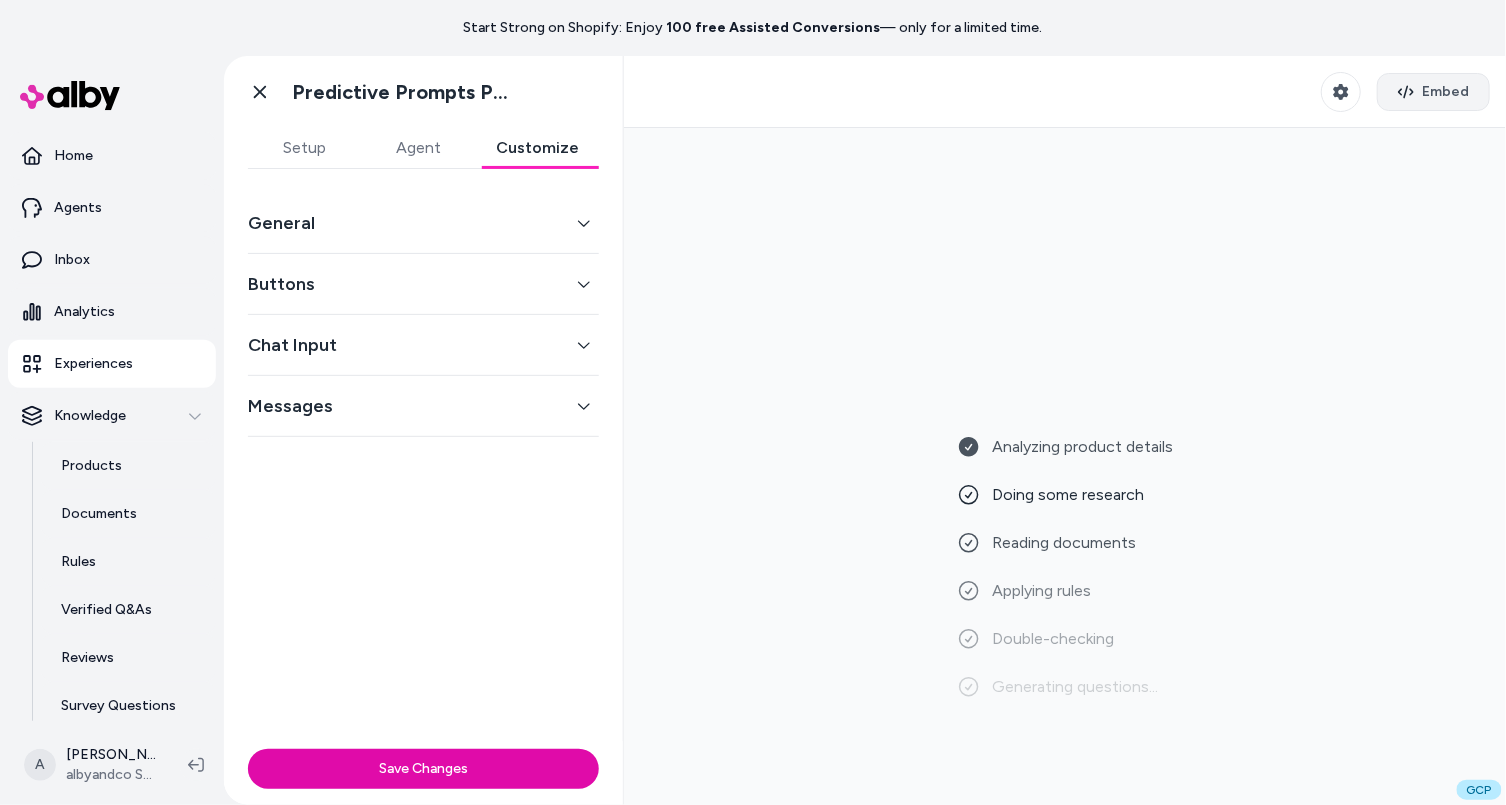 click on "Embed" at bounding box center (1445, 92) 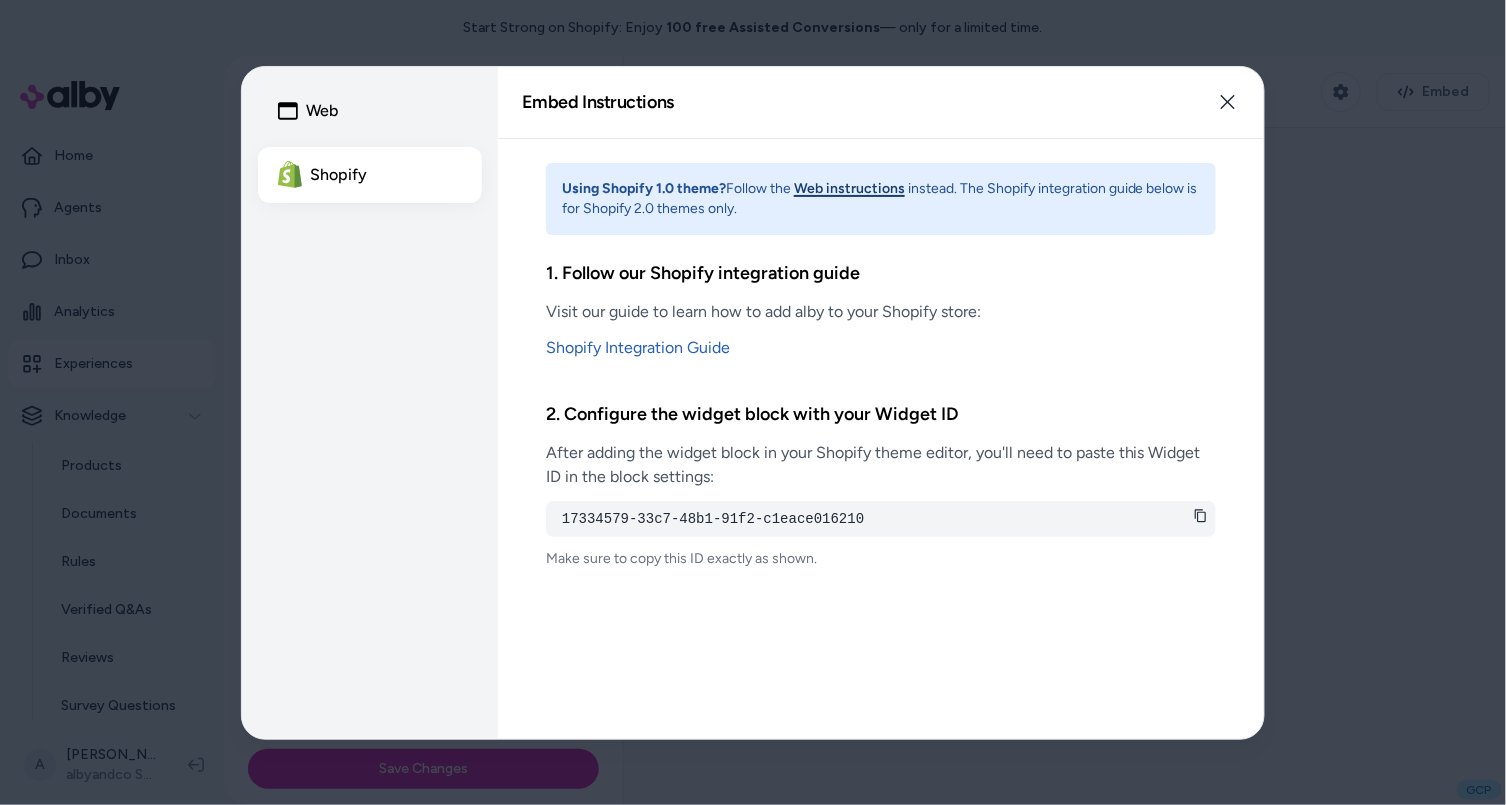 click on "17334579-33c7-48b1-91f2-c1eace016210" at bounding box center (881, 519) 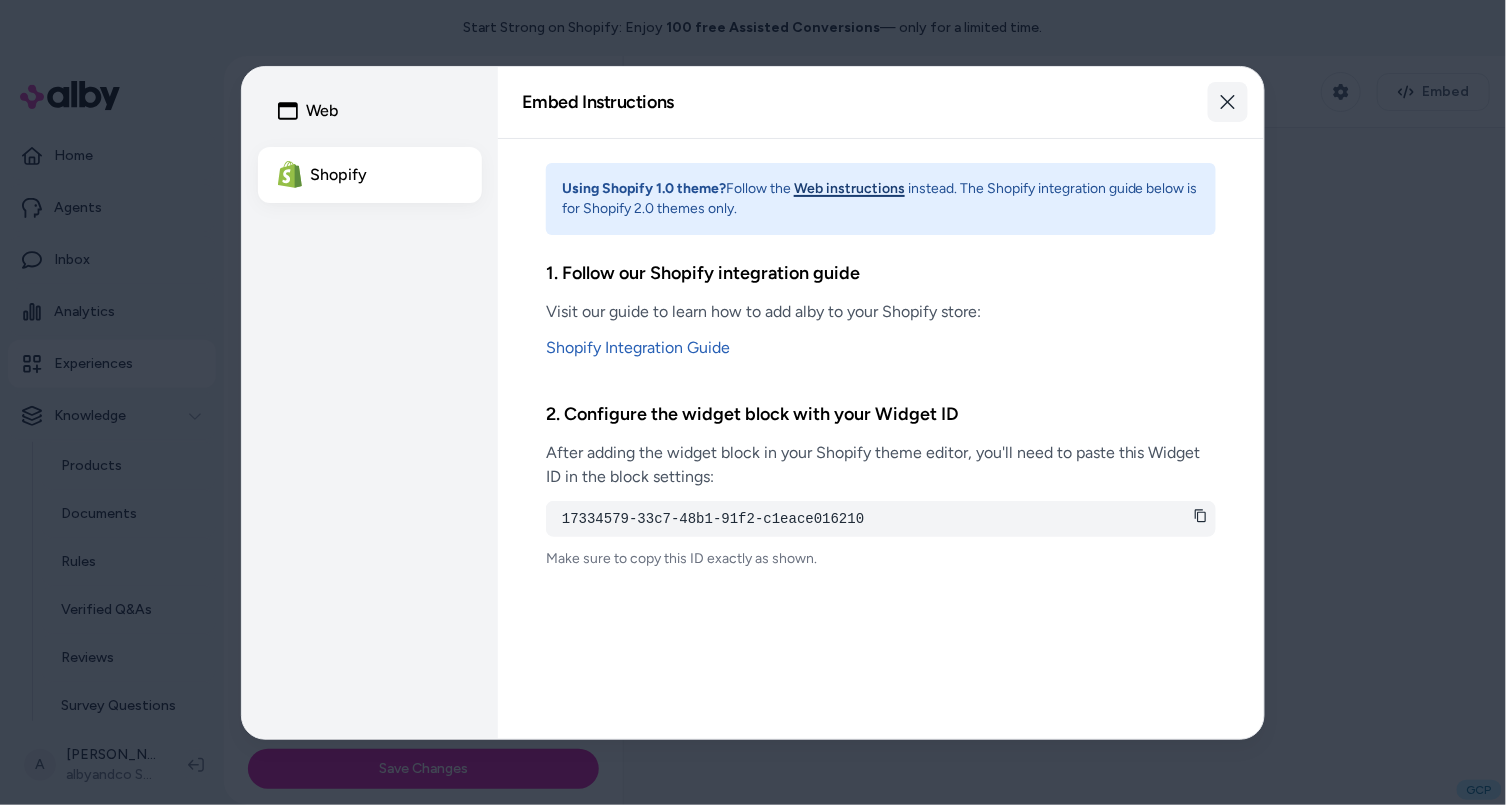 click 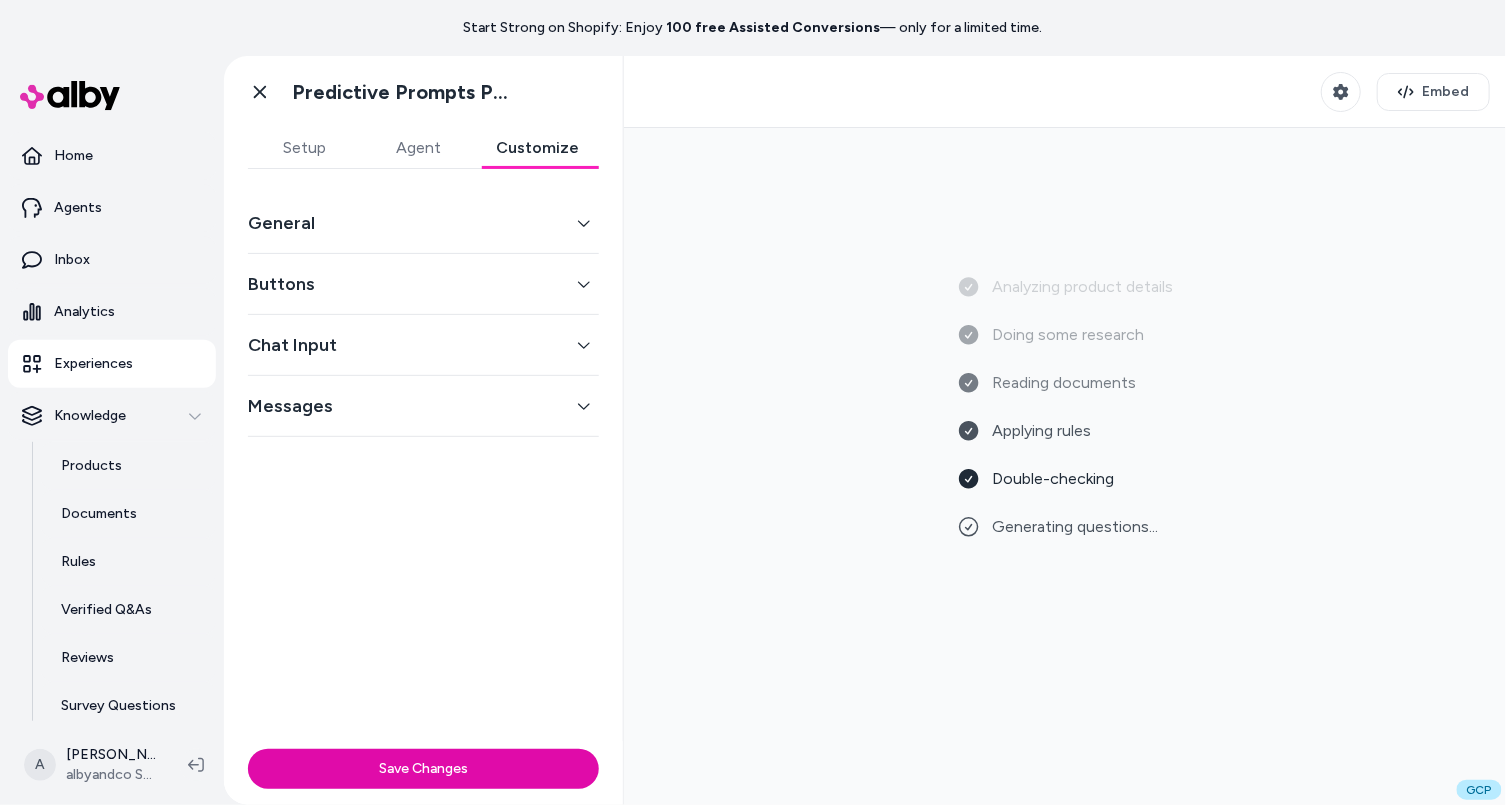 click on "Agent" at bounding box center (419, 148) 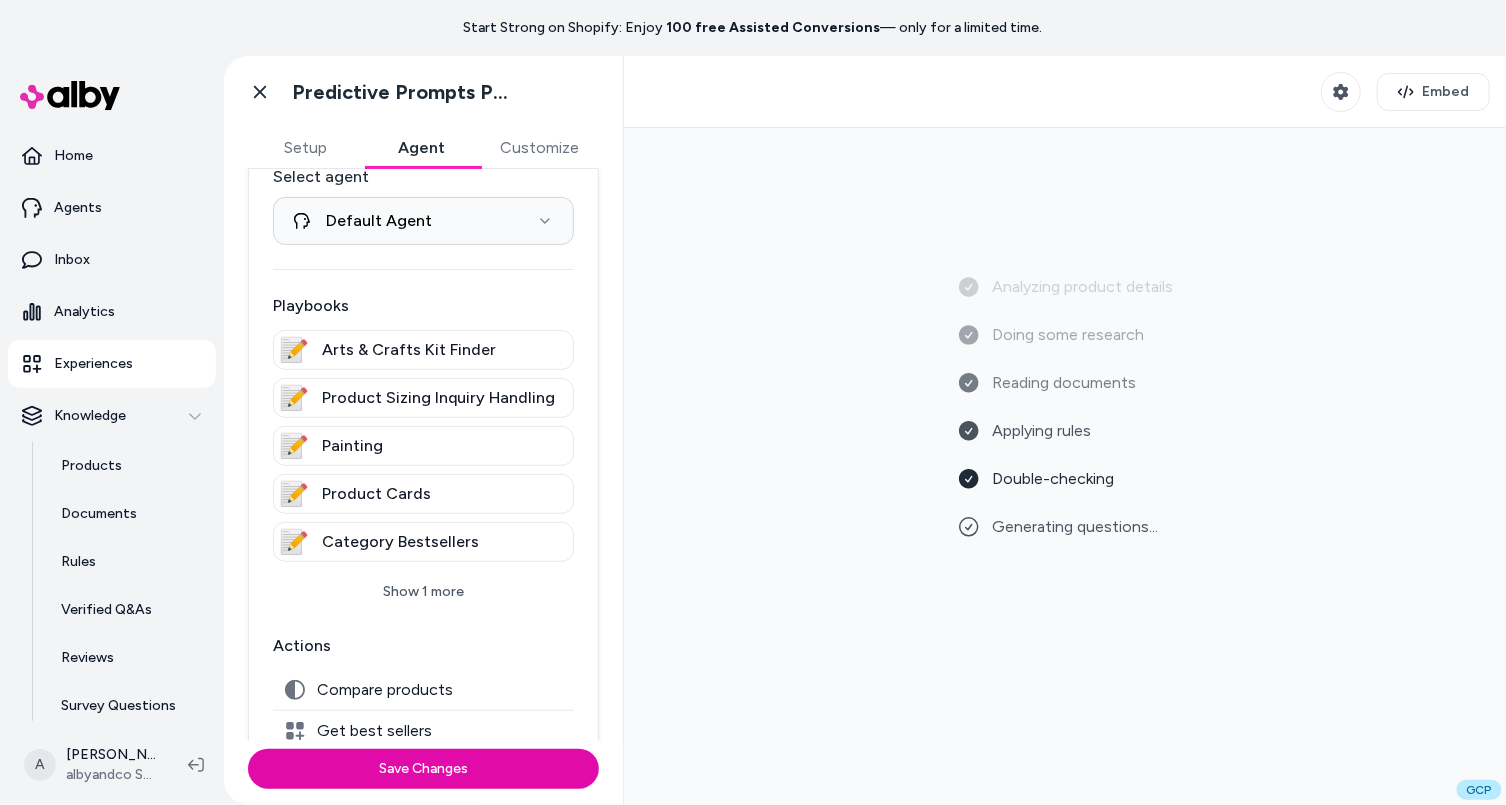 scroll, scrollTop: 48, scrollLeft: 0, axis: vertical 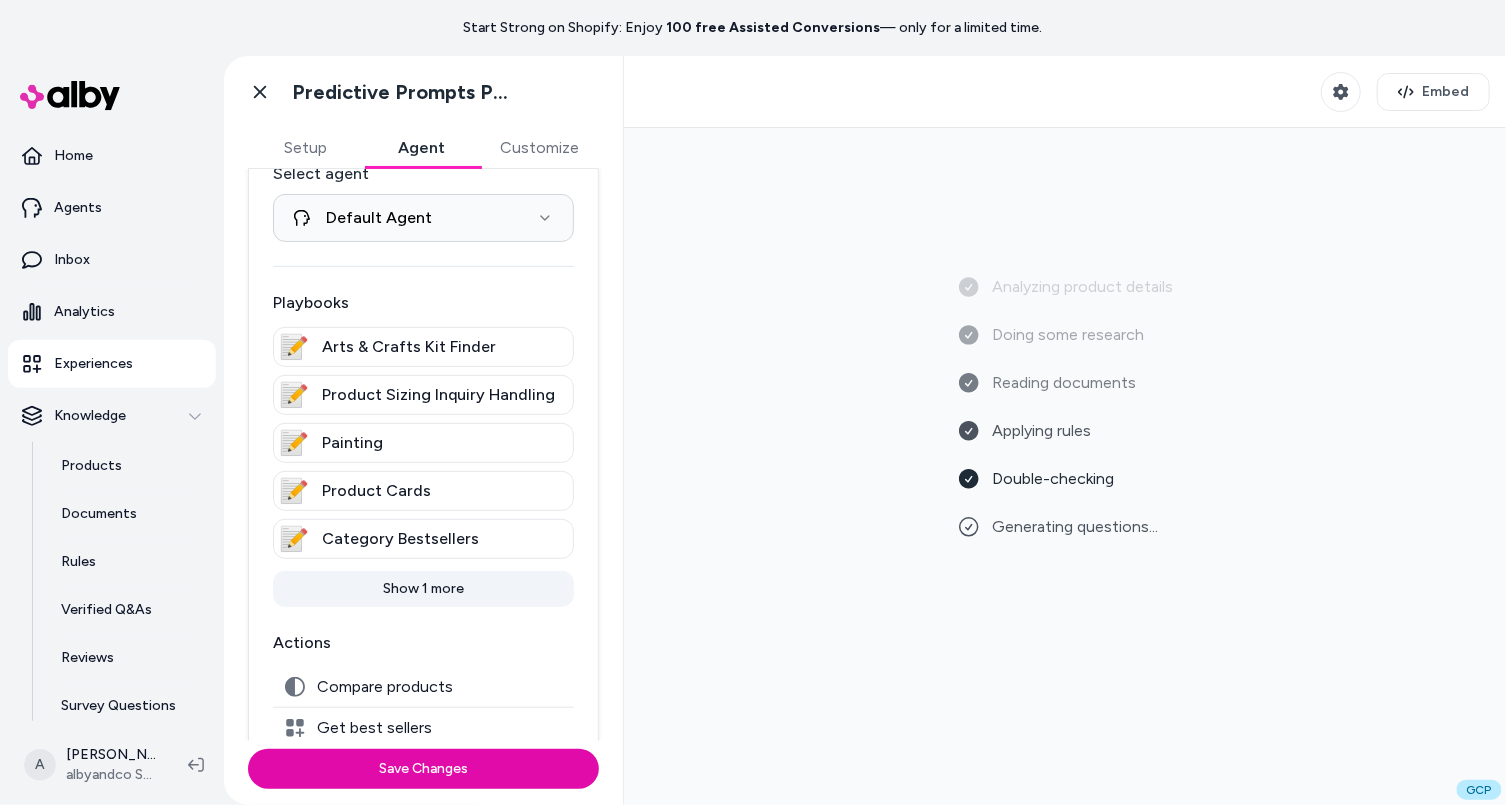 click on "Show 1 more" at bounding box center [423, 589] 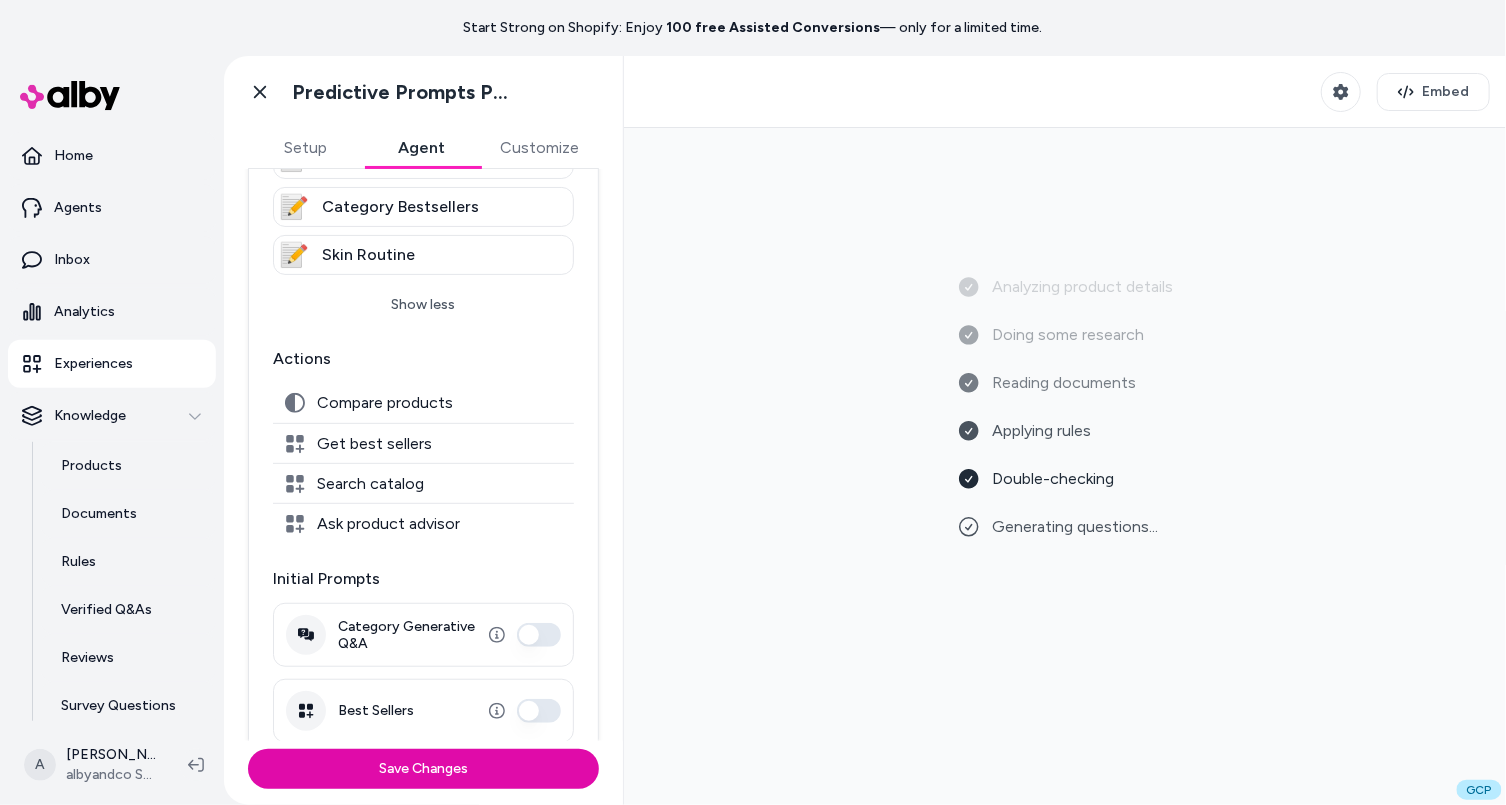 scroll, scrollTop: 401, scrollLeft: 0, axis: vertical 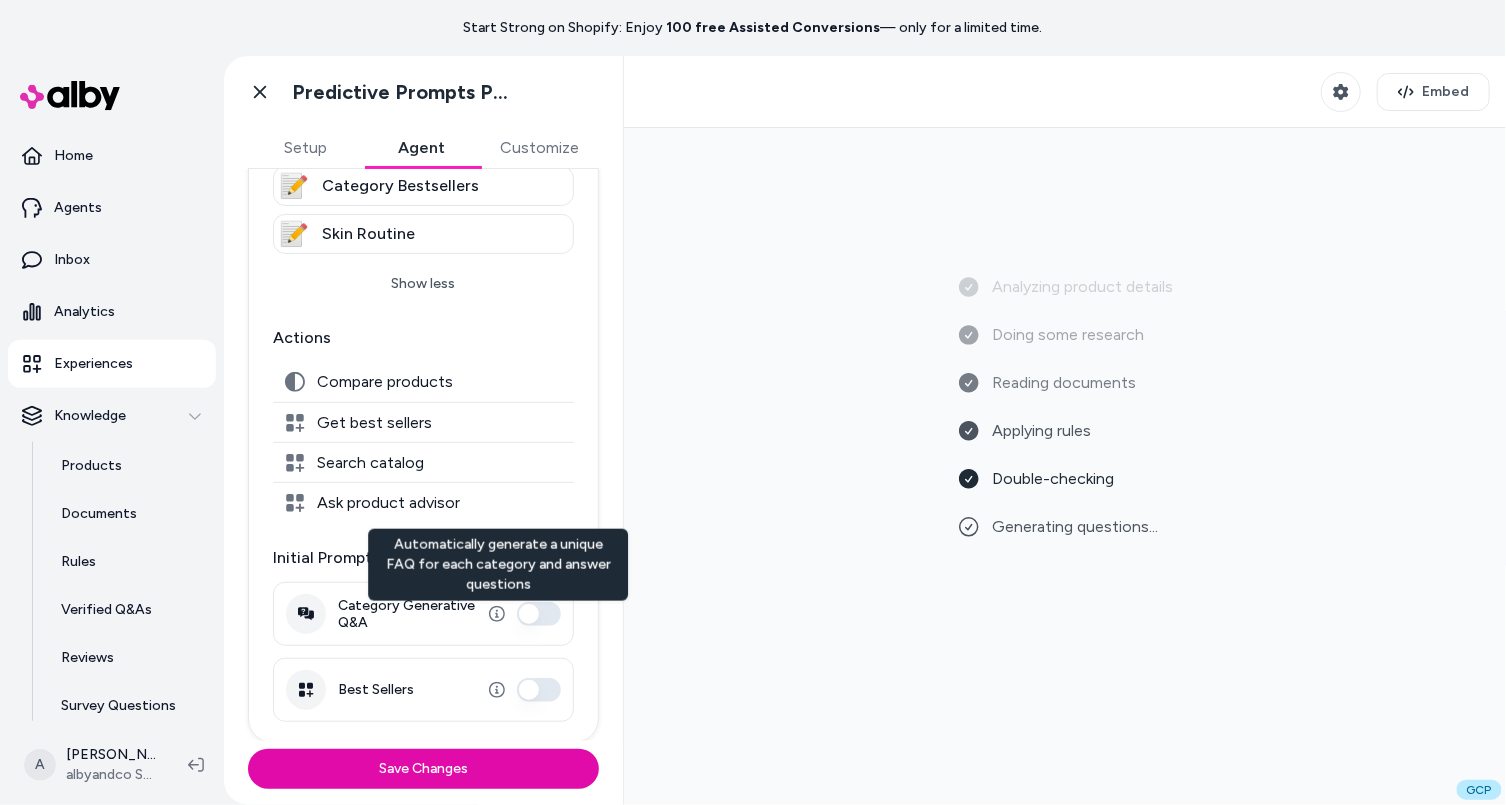 click on "Category Generative Q&A" at bounding box center (539, 614) 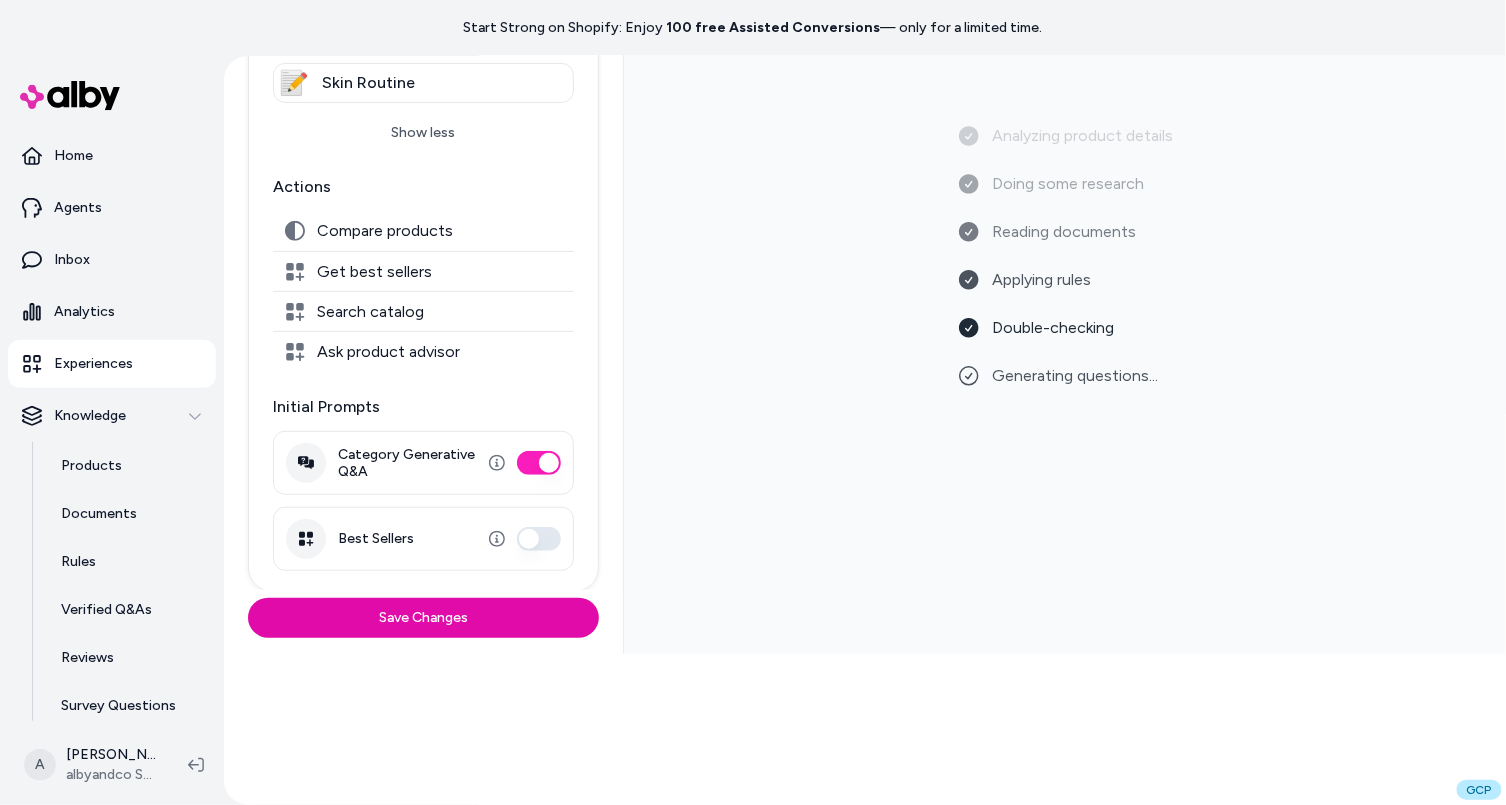 scroll, scrollTop: 146, scrollLeft: 0, axis: vertical 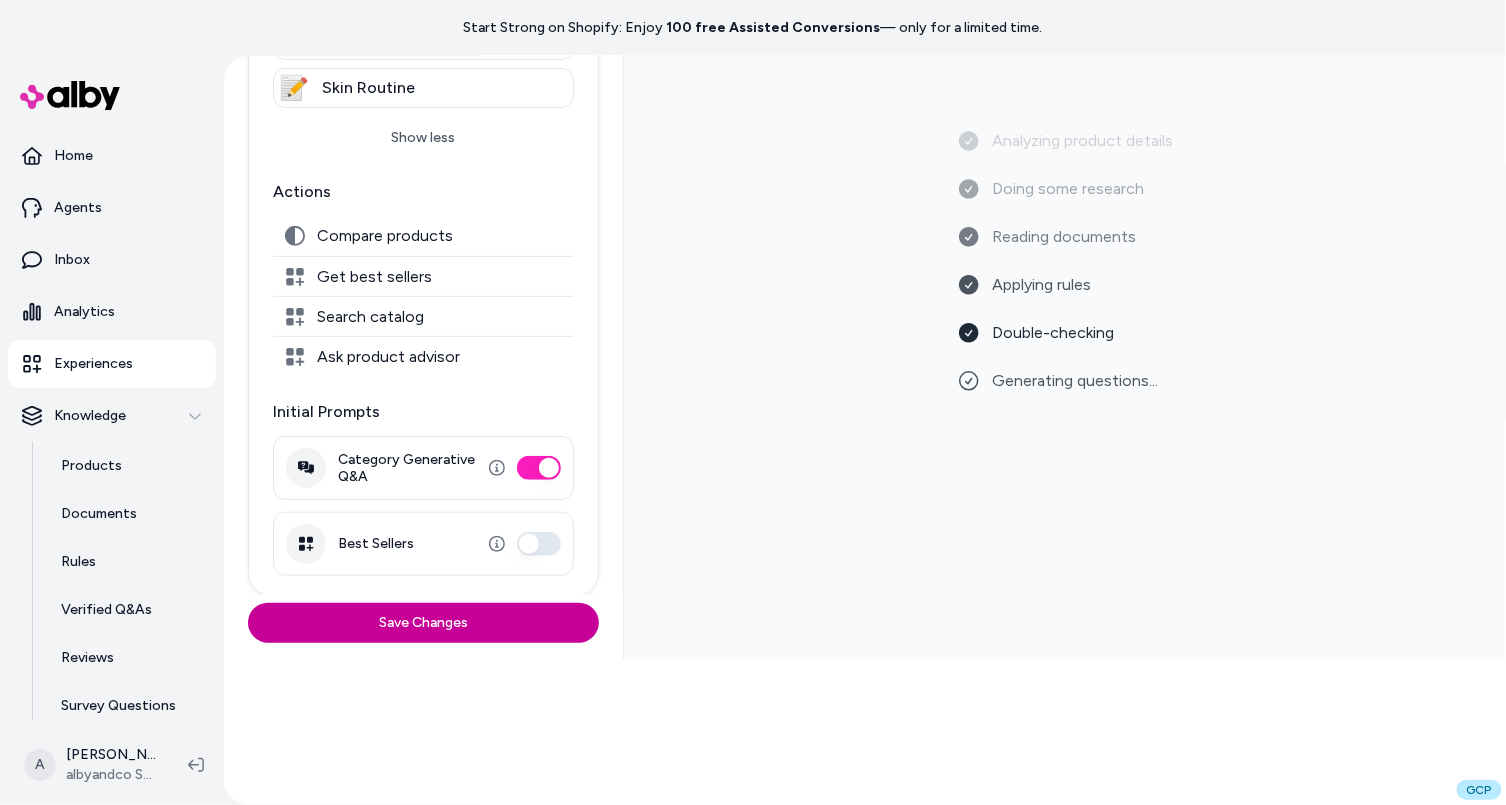 click on "Save Changes" at bounding box center (423, 623) 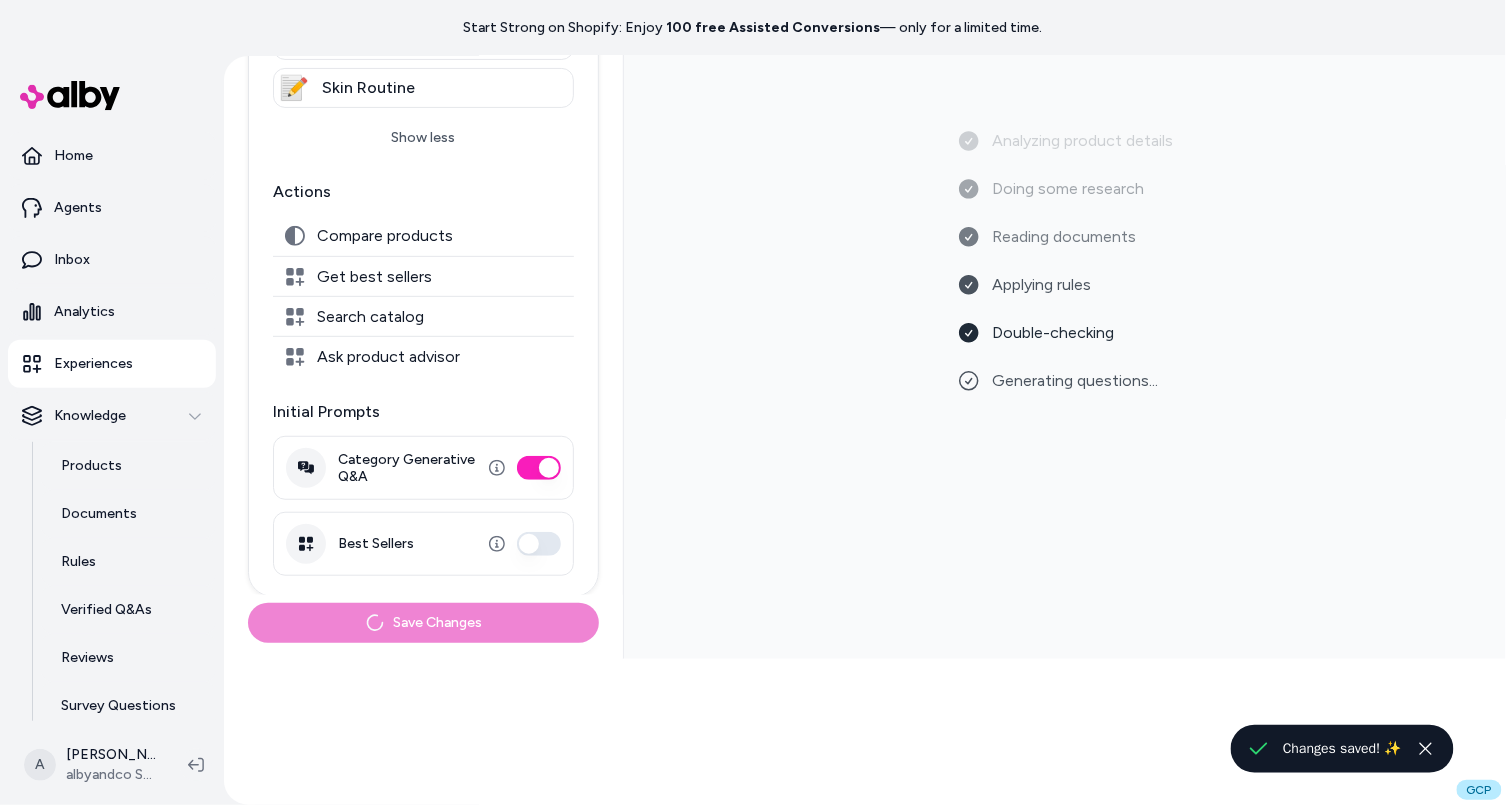 scroll, scrollTop: 0, scrollLeft: 0, axis: both 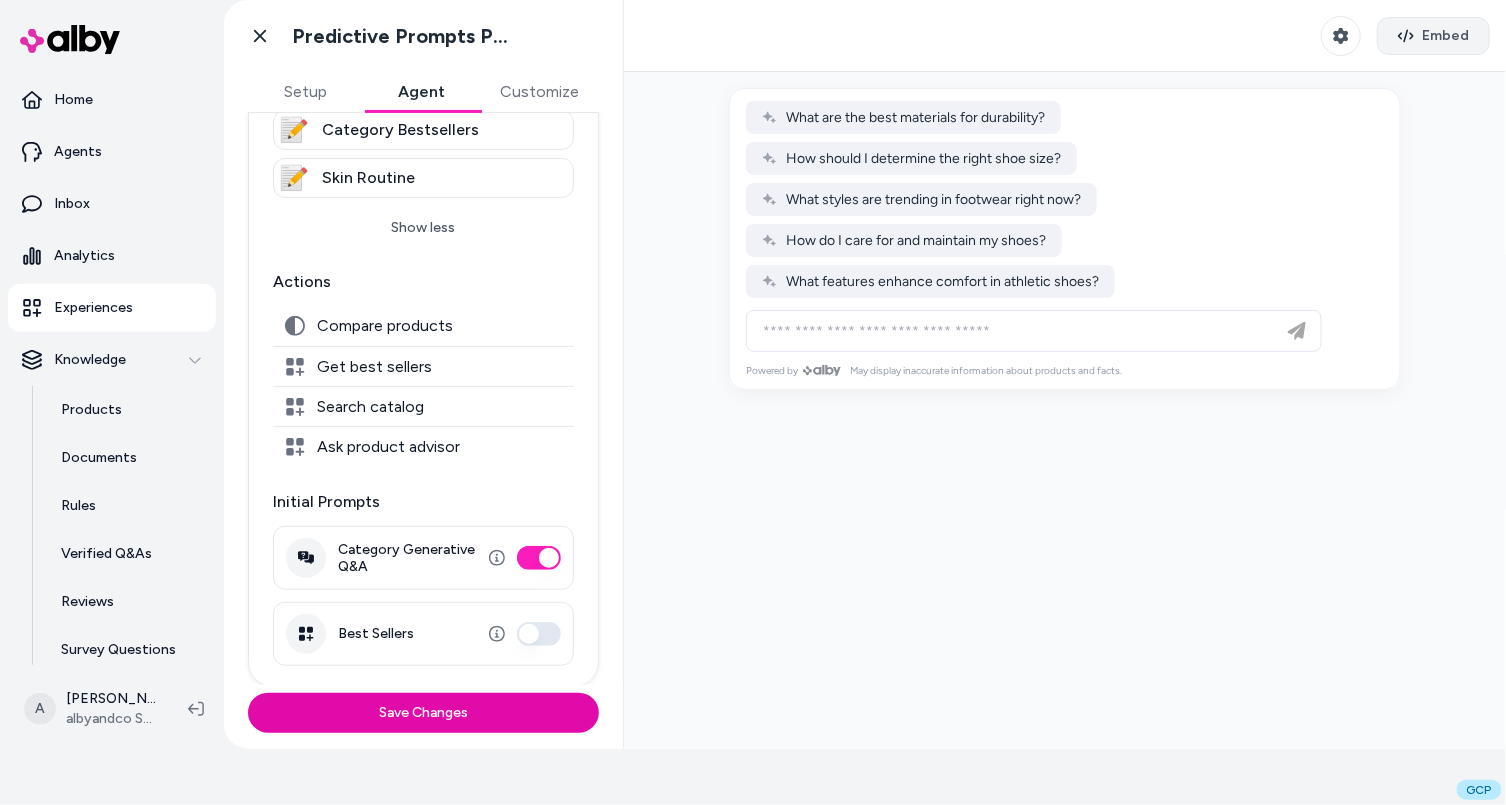 click 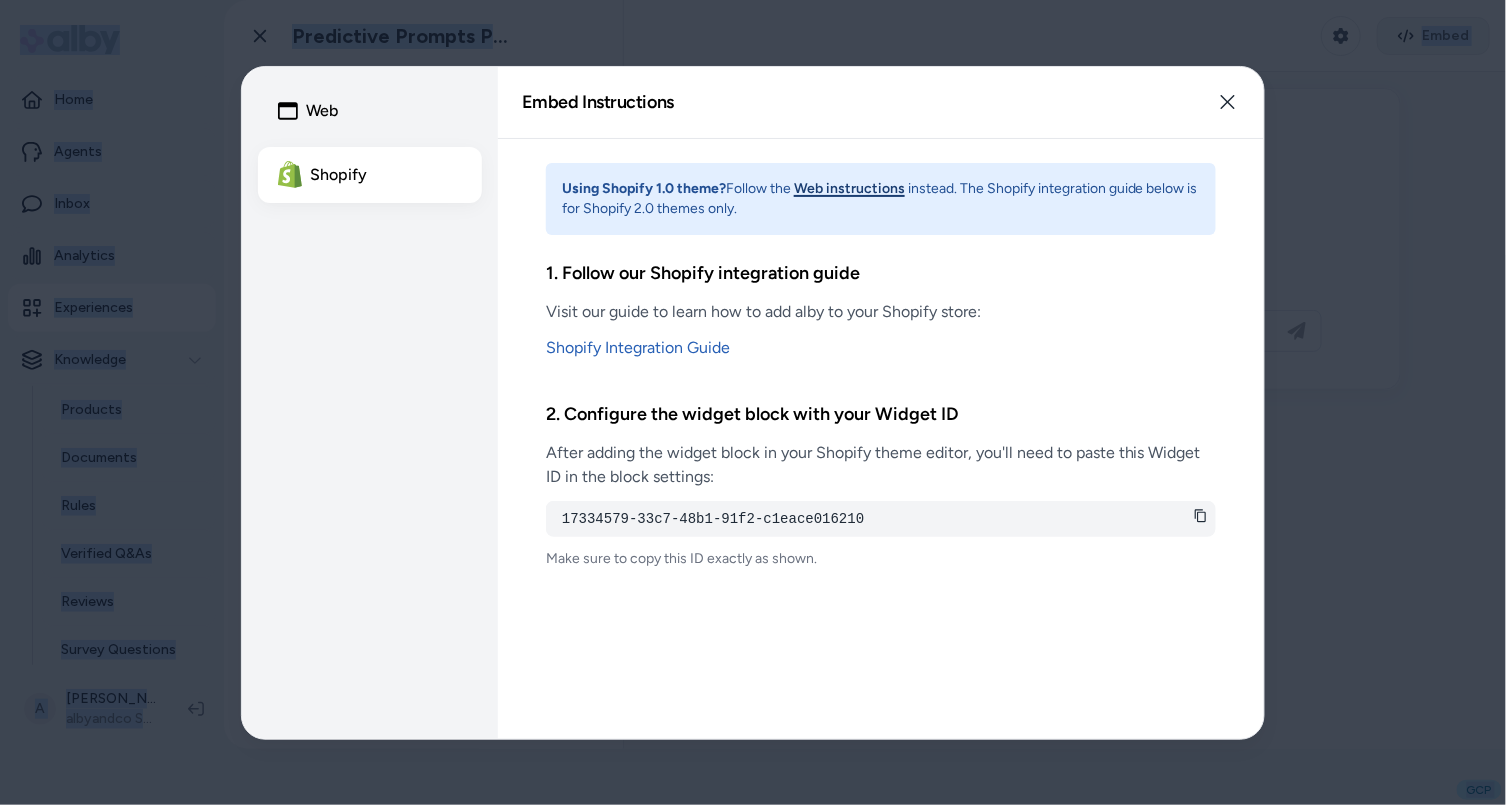 click at bounding box center (753, 402) 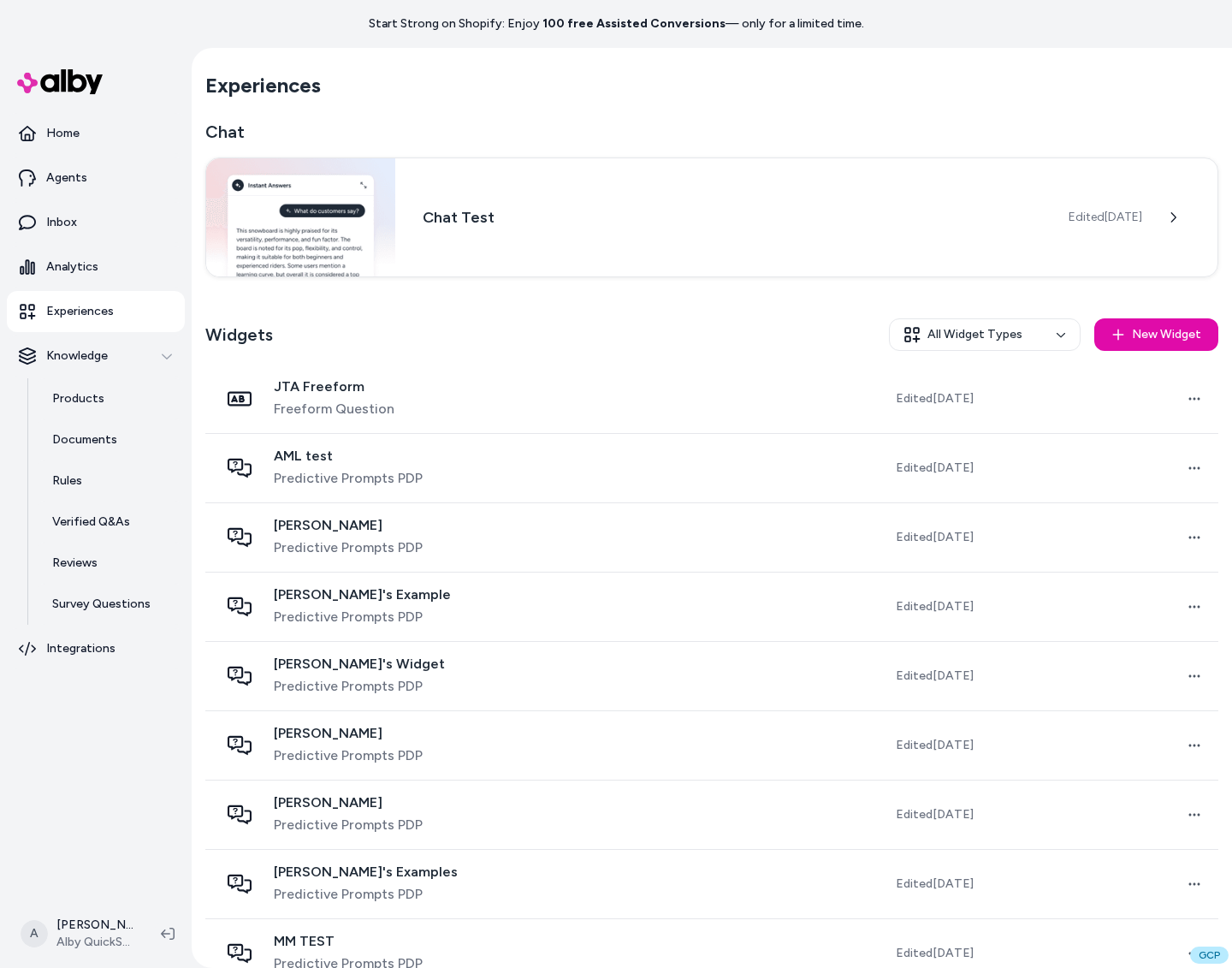 scroll, scrollTop: 0, scrollLeft: 0, axis: both 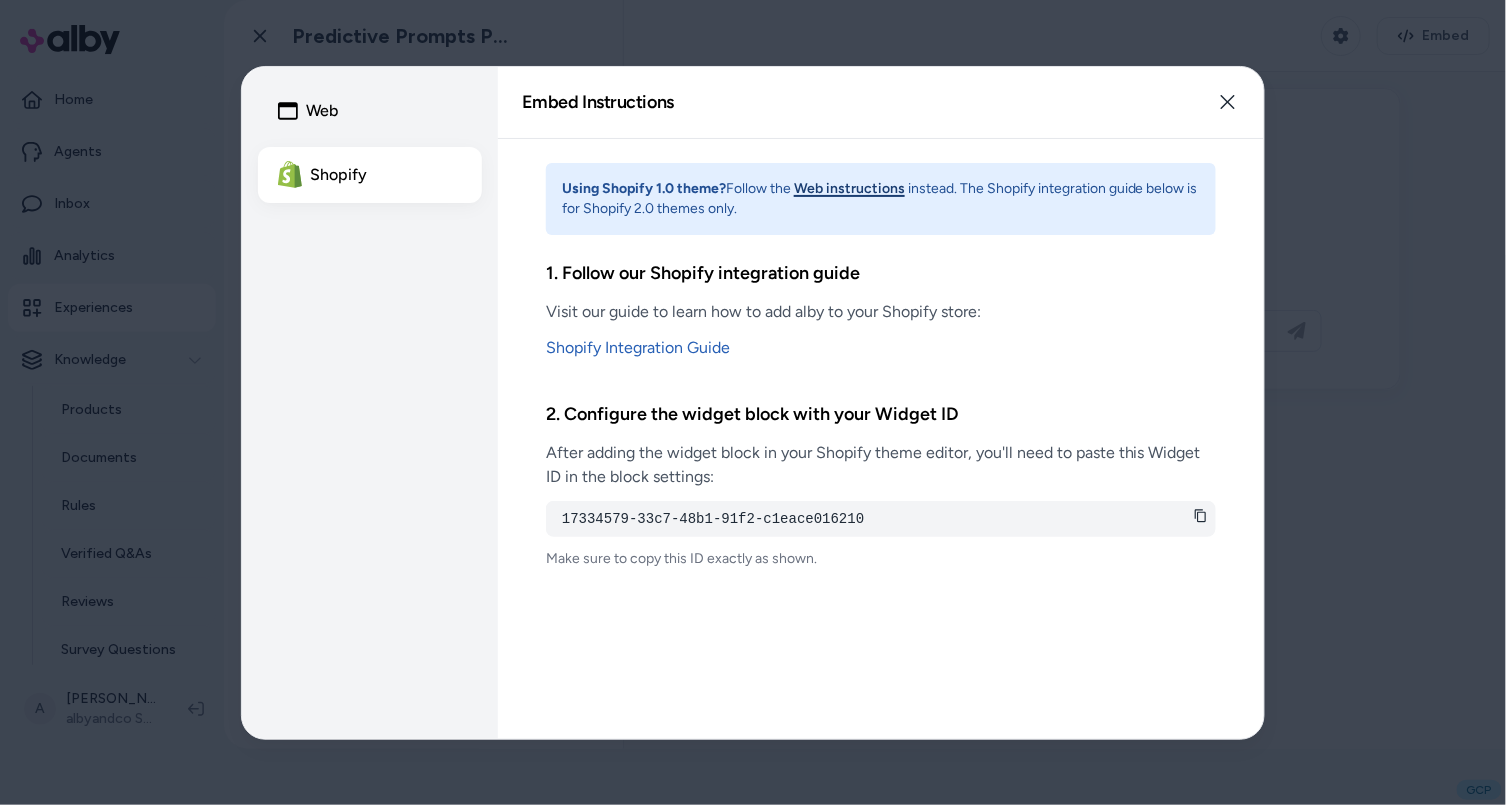 type 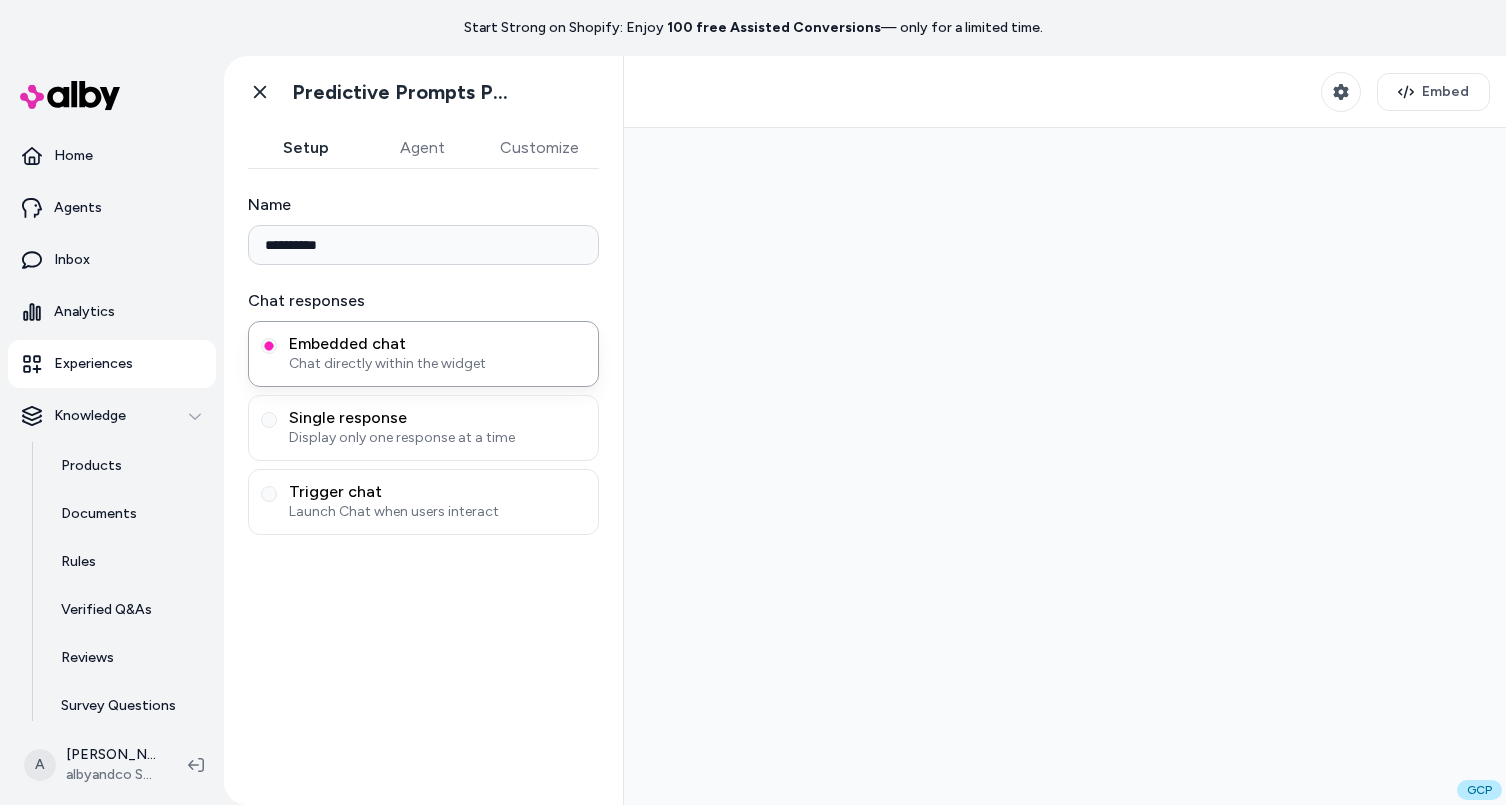 scroll, scrollTop: 56, scrollLeft: 0, axis: vertical 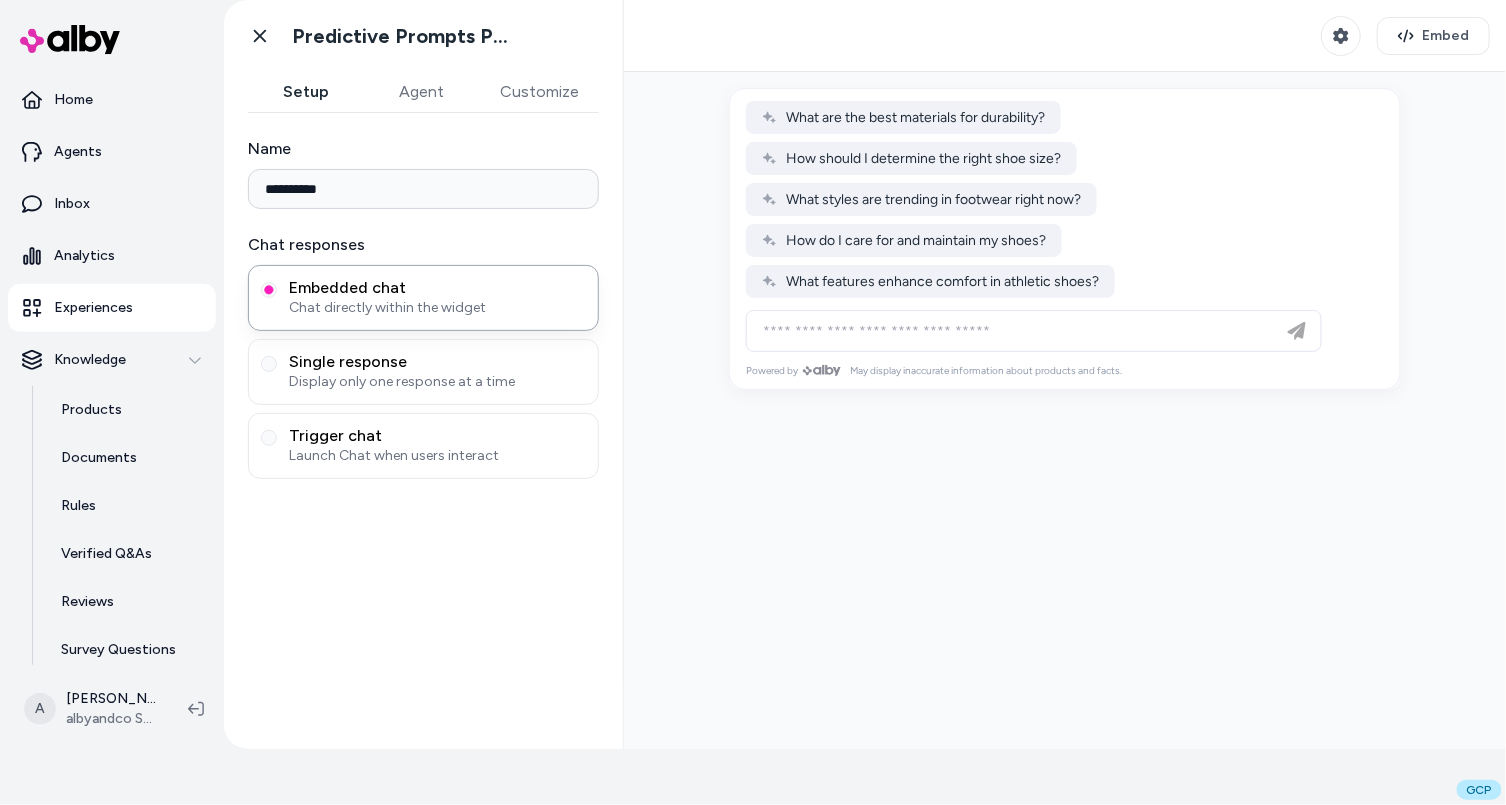 type on "**********" 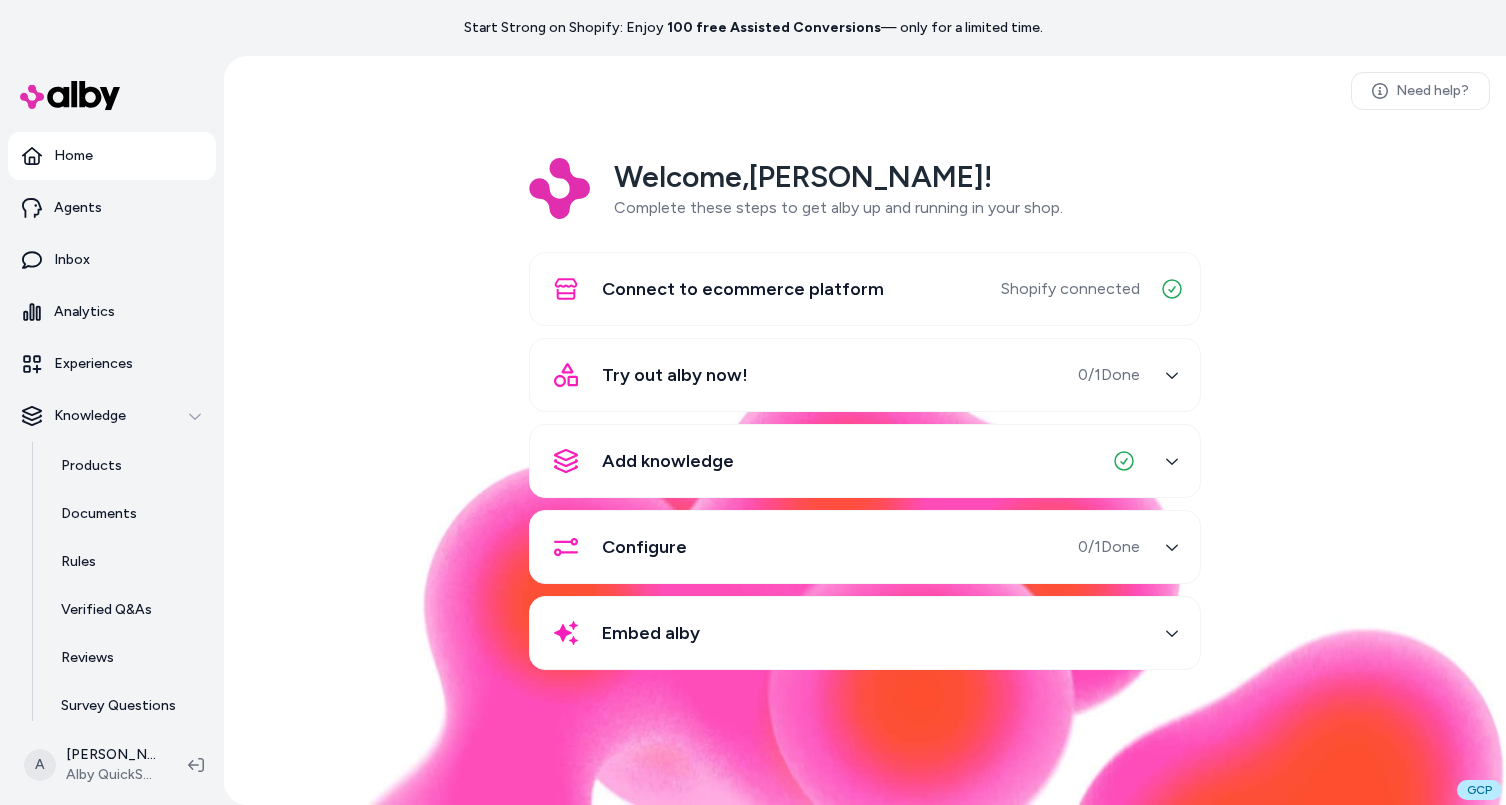 scroll, scrollTop: 0, scrollLeft: 0, axis: both 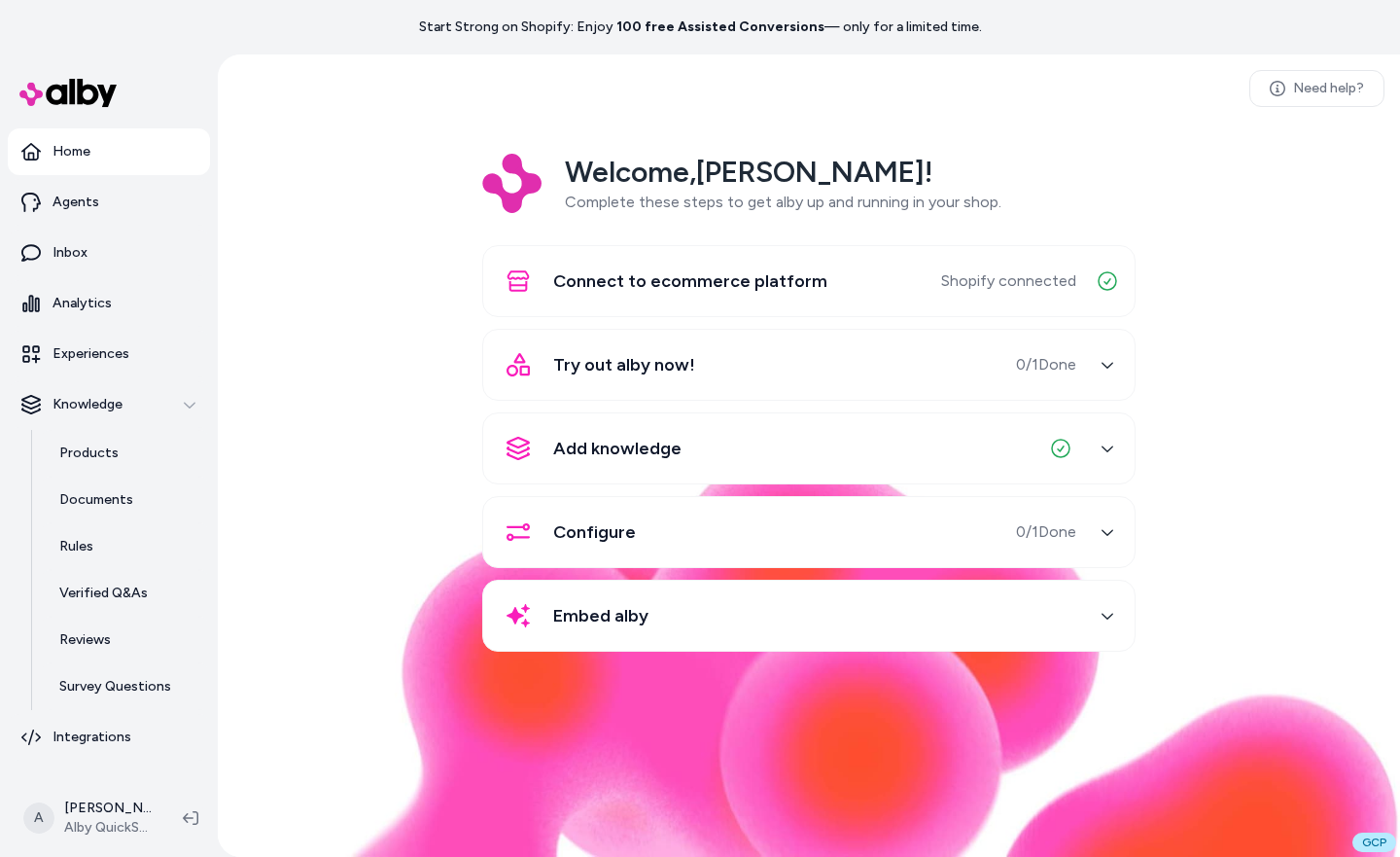 click on "Configure 0 / 1  Done" at bounding box center (786, 532) 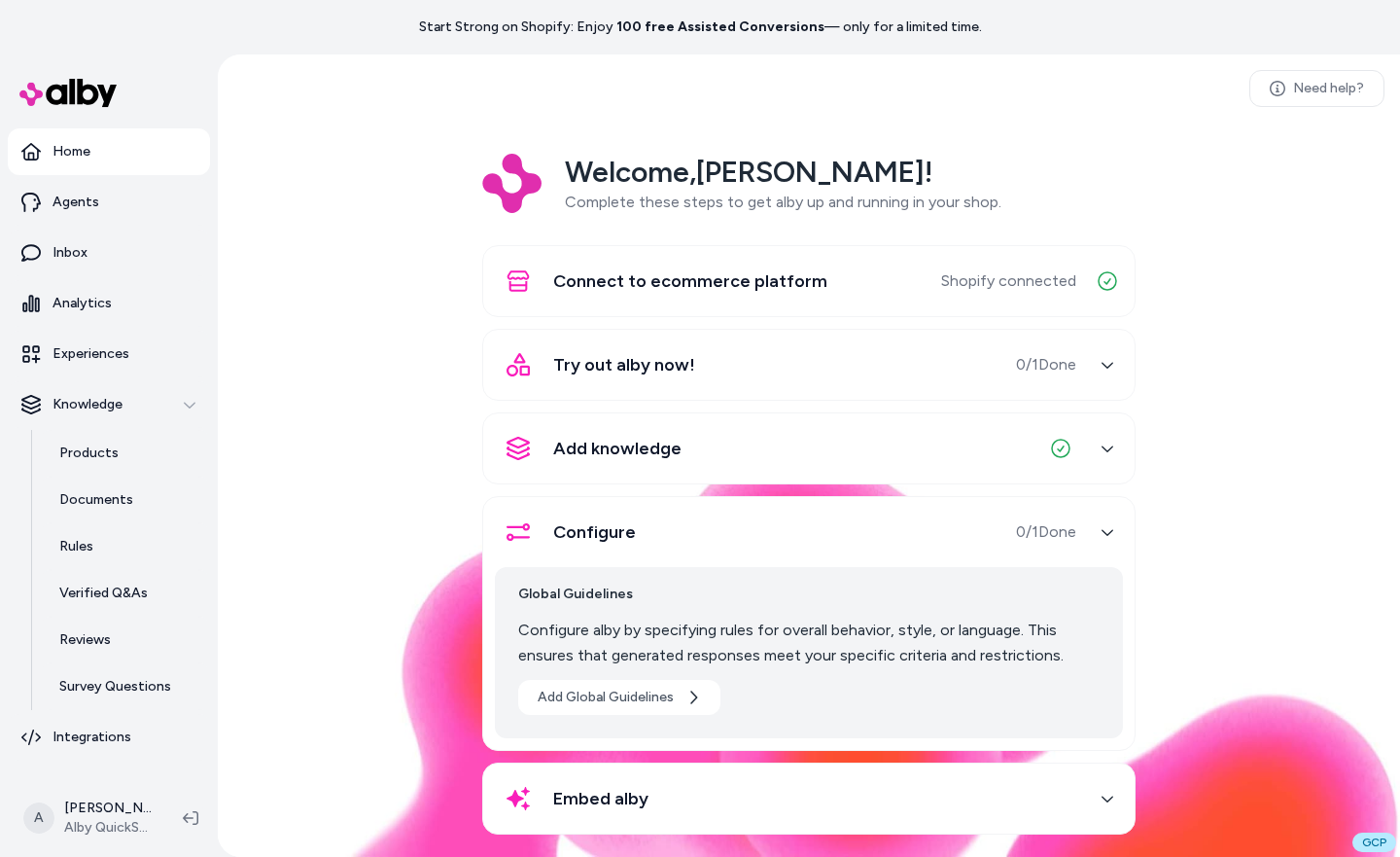 type 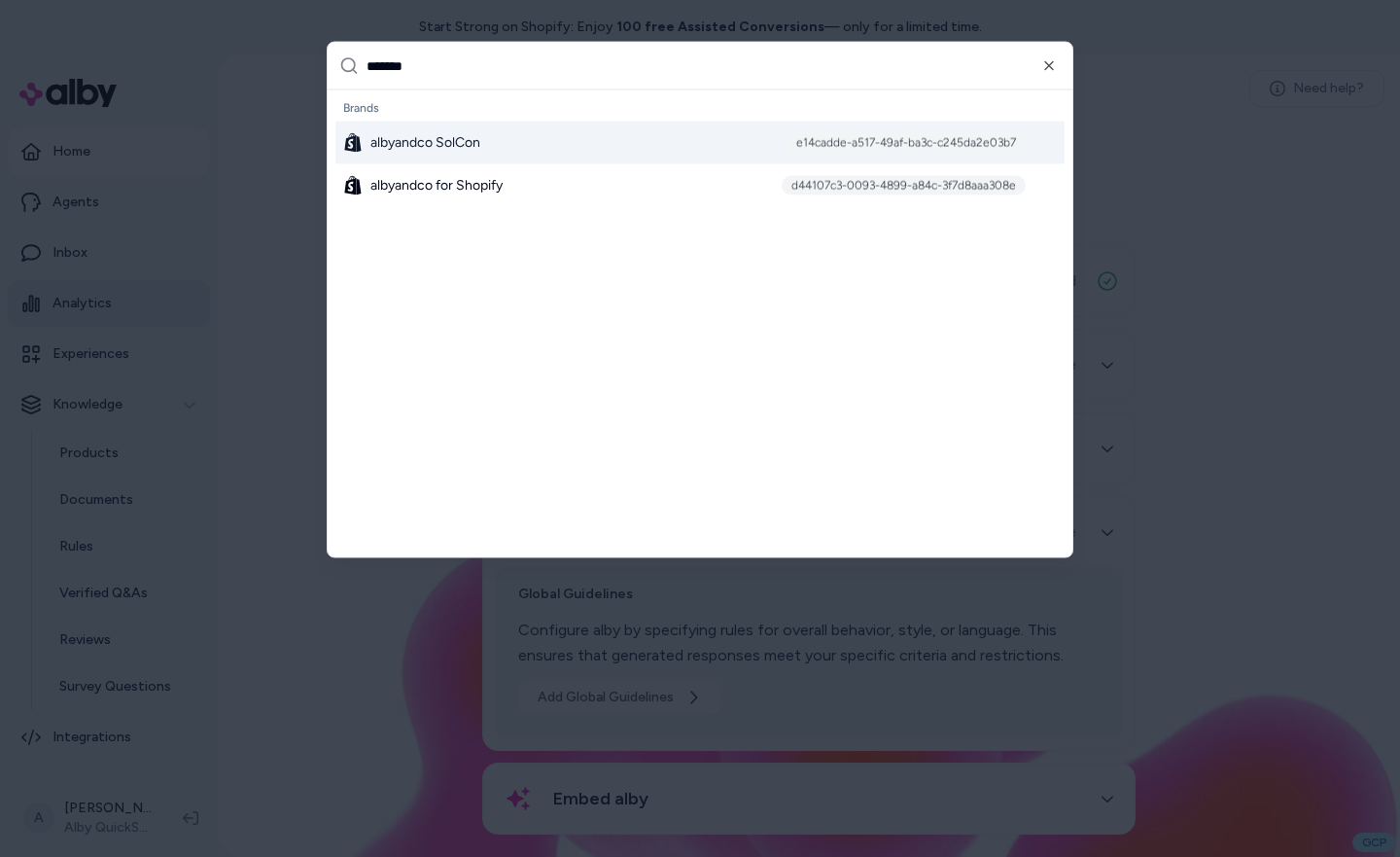 type on "********" 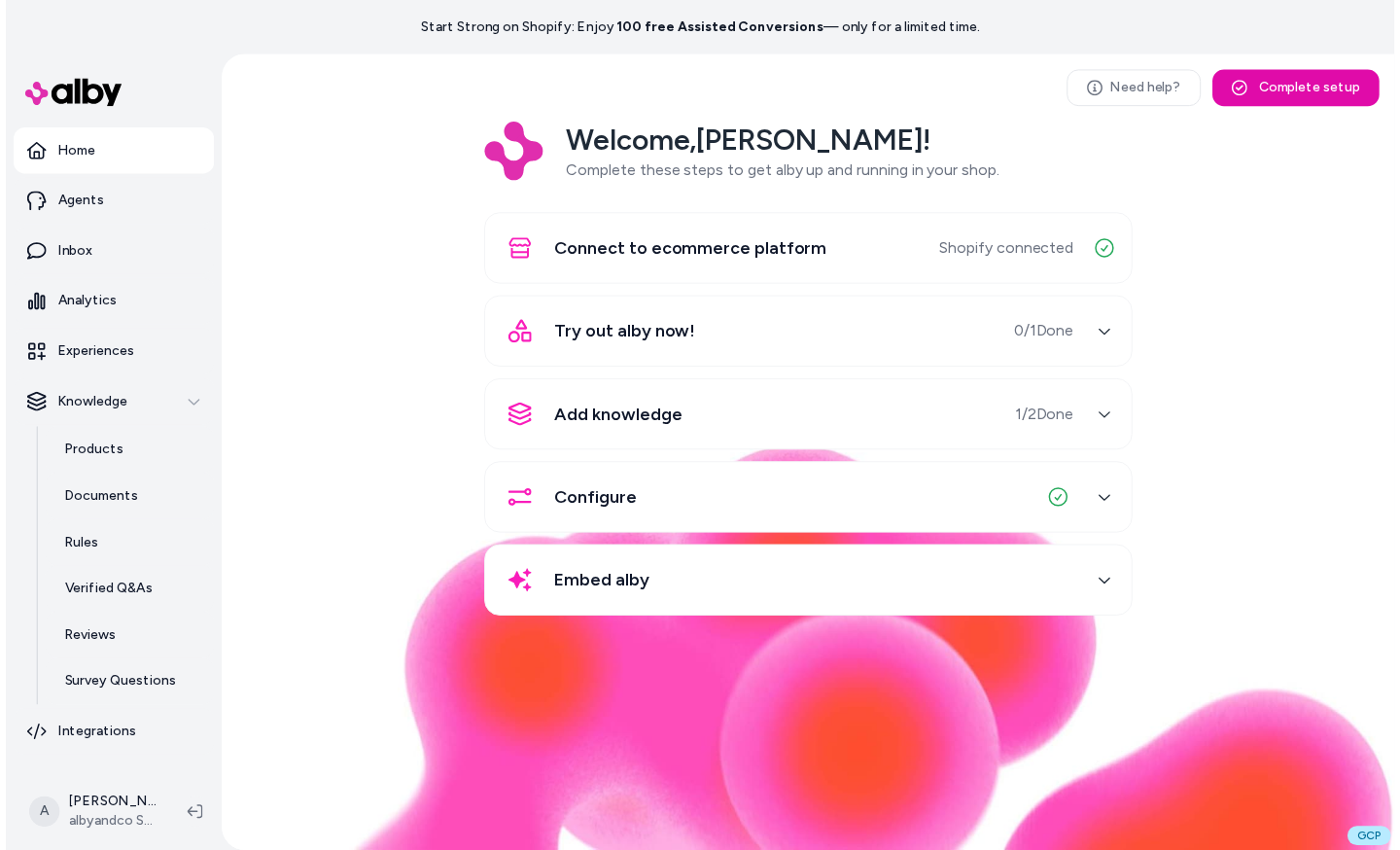 scroll, scrollTop: 0, scrollLeft: 0, axis: both 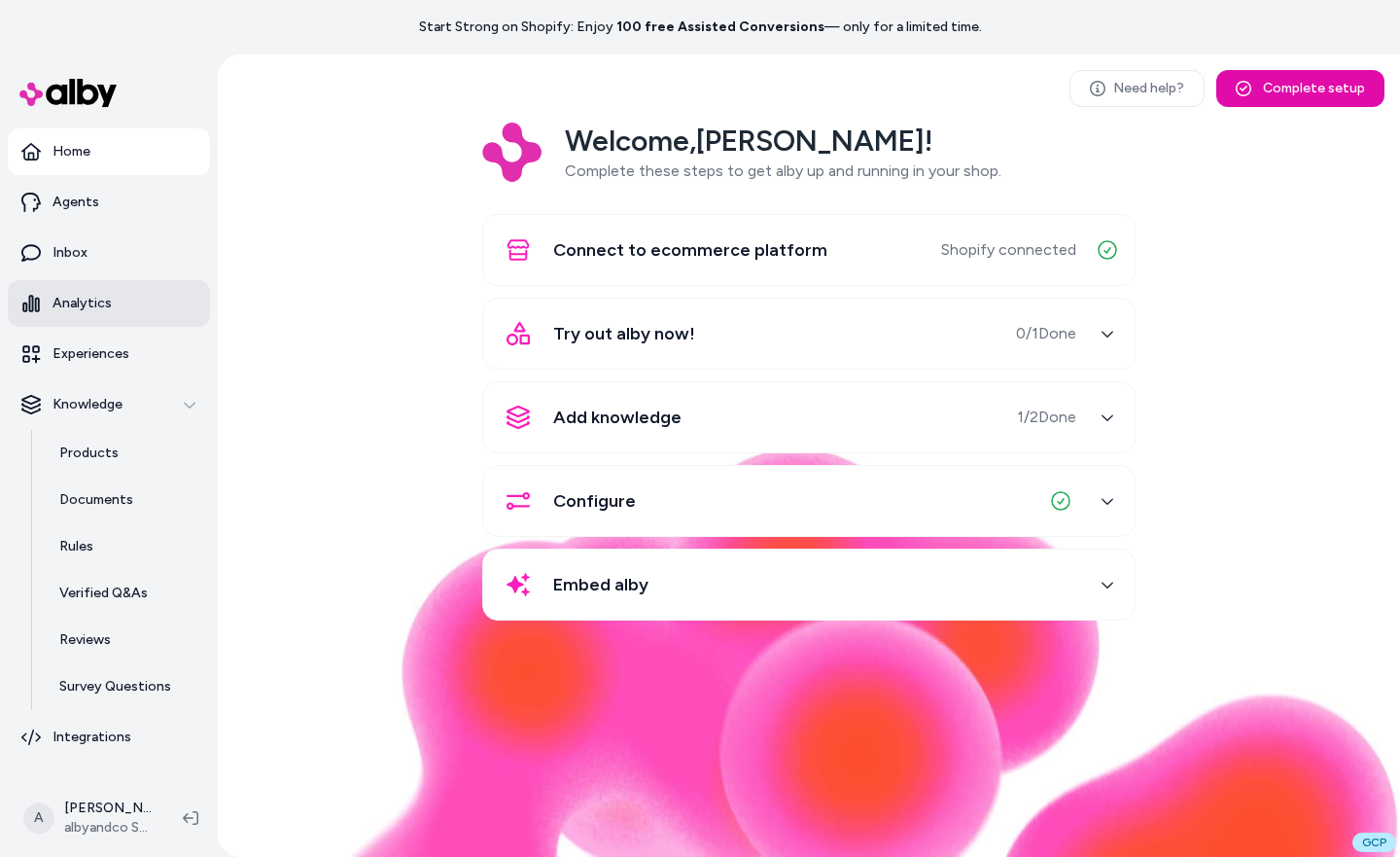 click on "Analytics" at bounding box center (82, 304) 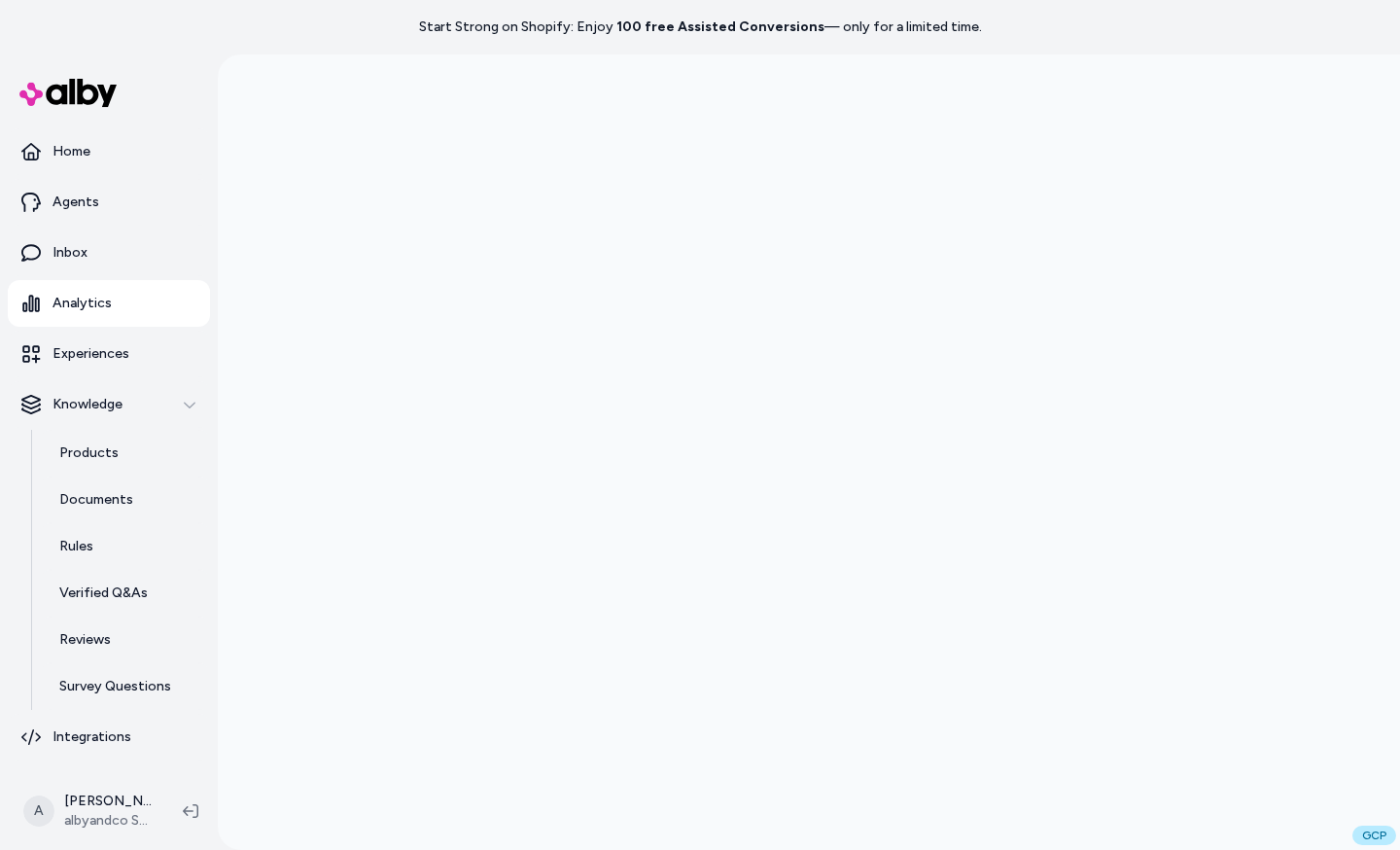 scroll, scrollTop: 0, scrollLeft: 0, axis: both 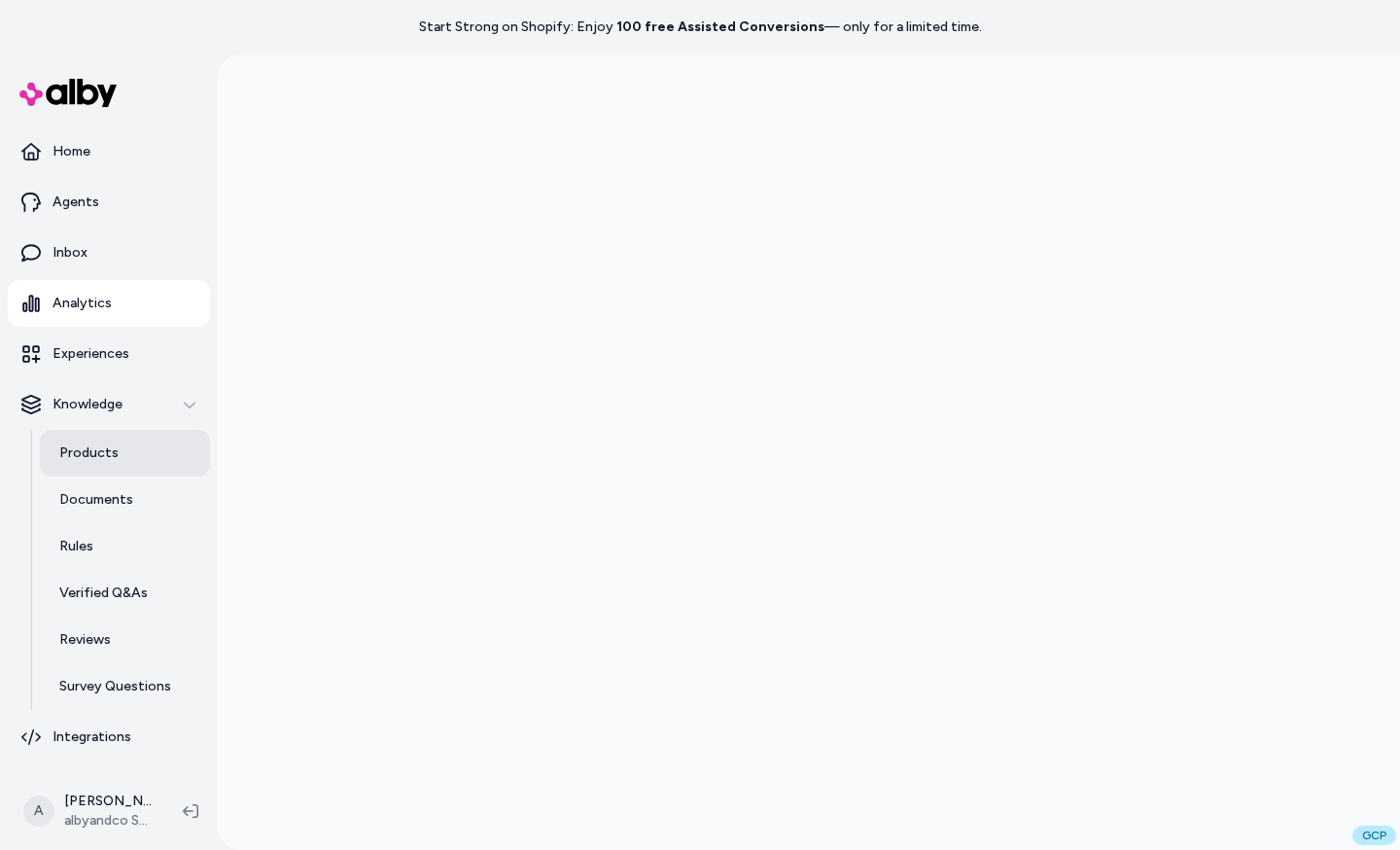click on "Products" at bounding box center (88, 453) 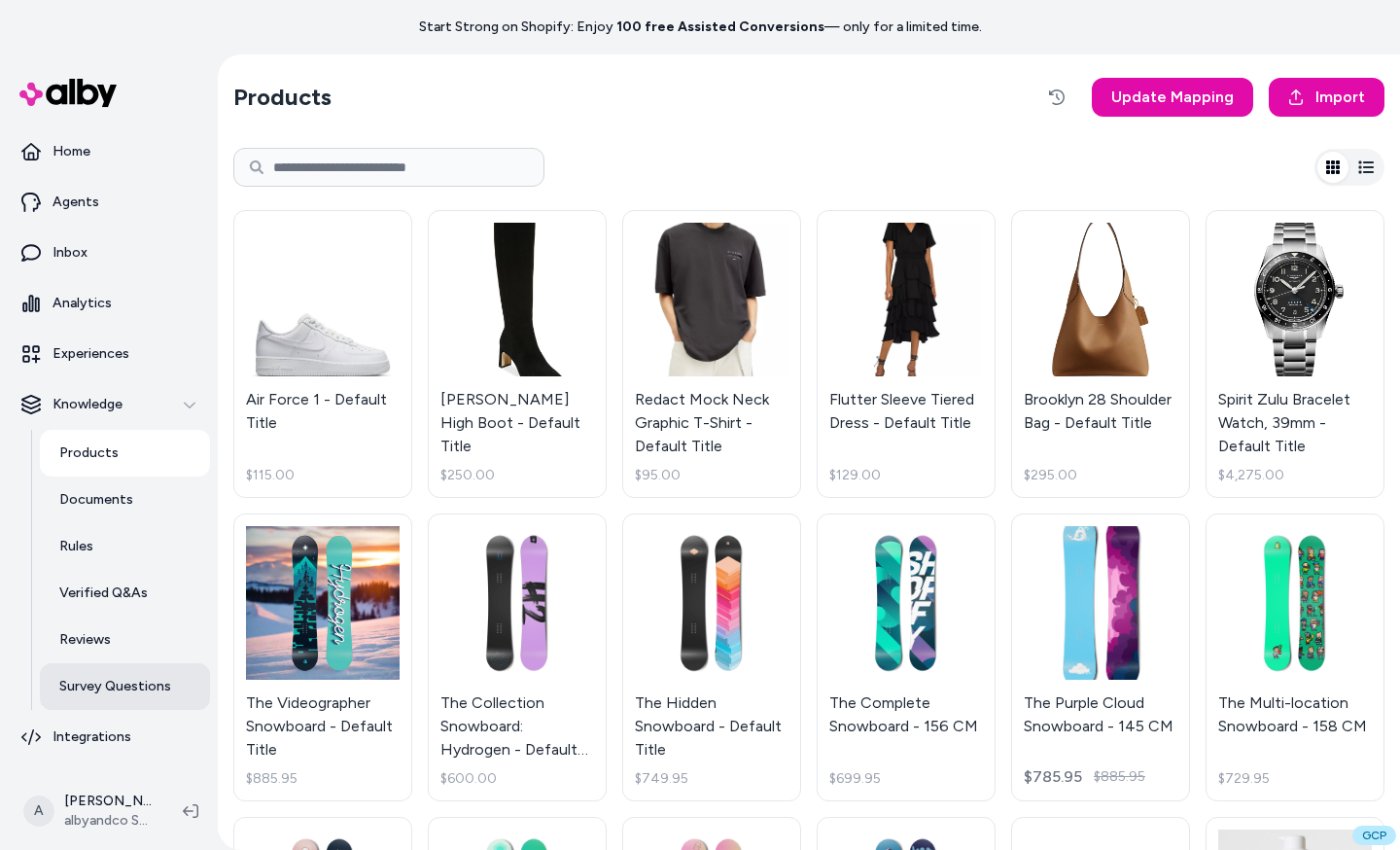 click on "Survey Questions" at bounding box center [115, 687] 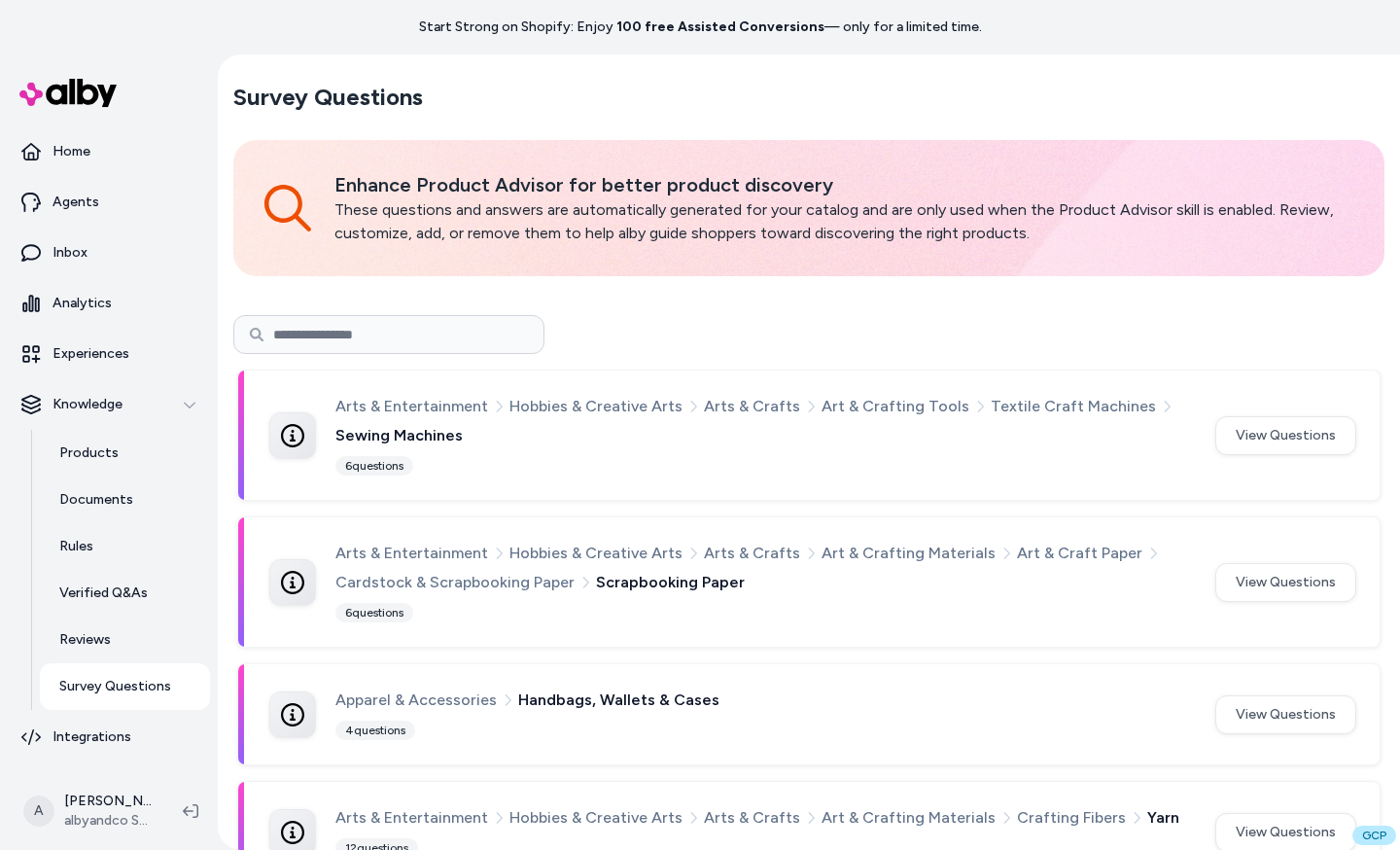 click on "Survey Questions Enhance Product Advisor for better product discovery These questions and answers are automatically generated for your catalog and are only used when the Product Advisor skill is enabled. Review, customize, add, or remove them to help alby guide shoppers toward discovering the right products. Arts & Entertainment Hobbies & Creative Arts Arts & Crafts Art & Crafting Tools Textile Craft Machines Sewing Machines 6  questions View Questions Arts & Entertainment Hobbies & Creative Arts Arts & Crafts Art & Crafting Materials Art & Craft Paper Cardstock & Scrapbooking Paper Scrapbooking Paper 6  questions View Questions Apparel & Accessories Handbags, Wallets & Cases 4  questions View Questions Arts & Entertainment Hobbies & Creative Arts Arts & Crafts Art & Crafting Materials Crafting Fibers Yarn 12  questions View Questions Health & Beauty Personal Care Cosmetics Skin Care 5  questions View Questions Arts & Entertainment Hobbies & Creative Arts Arts & Crafts Art & Crafting Materials 4  questions 8" at bounding box center [809, 1462] 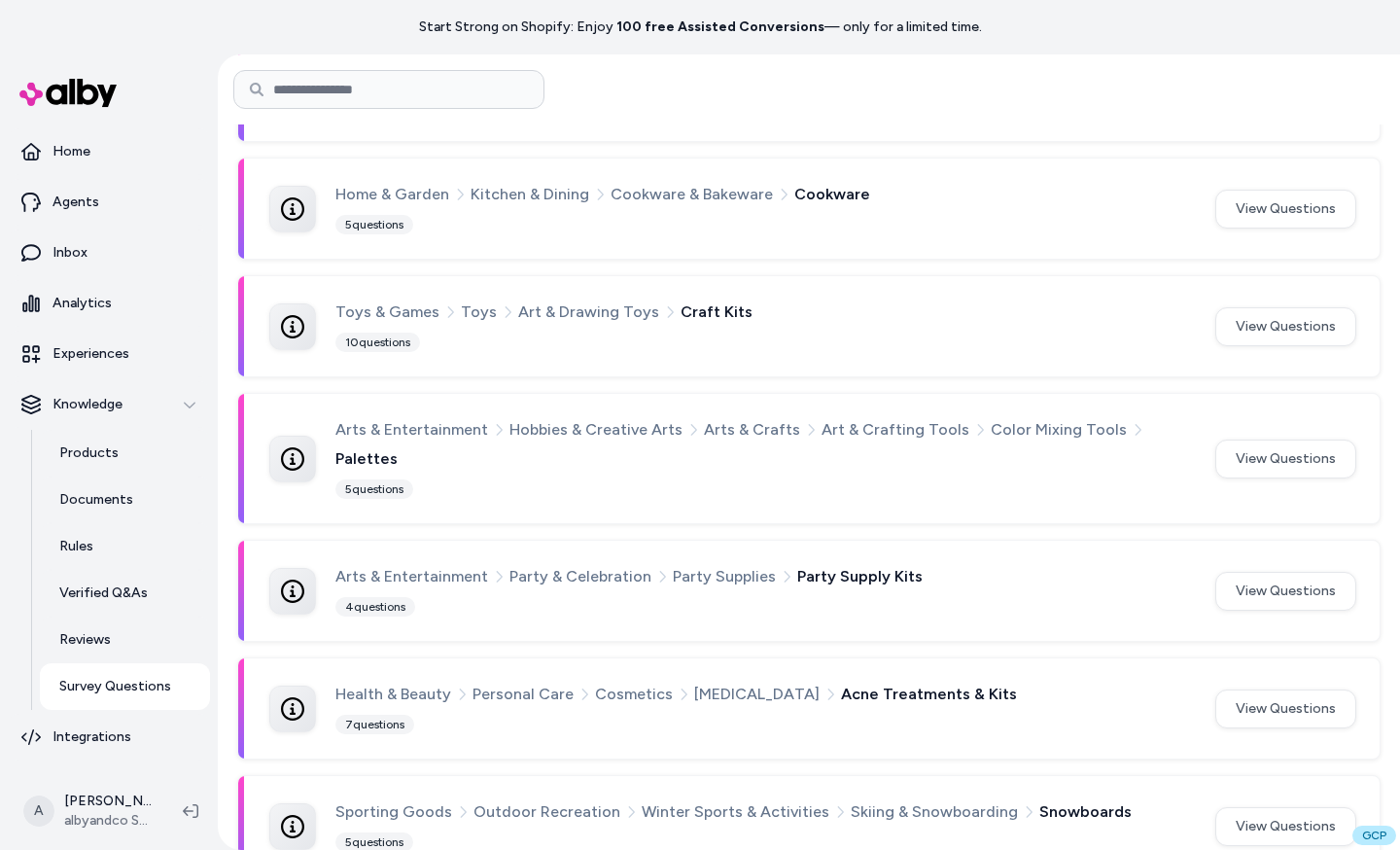 scroll, scrollTop: 1508, scrollLeft: 0, axis: vertical 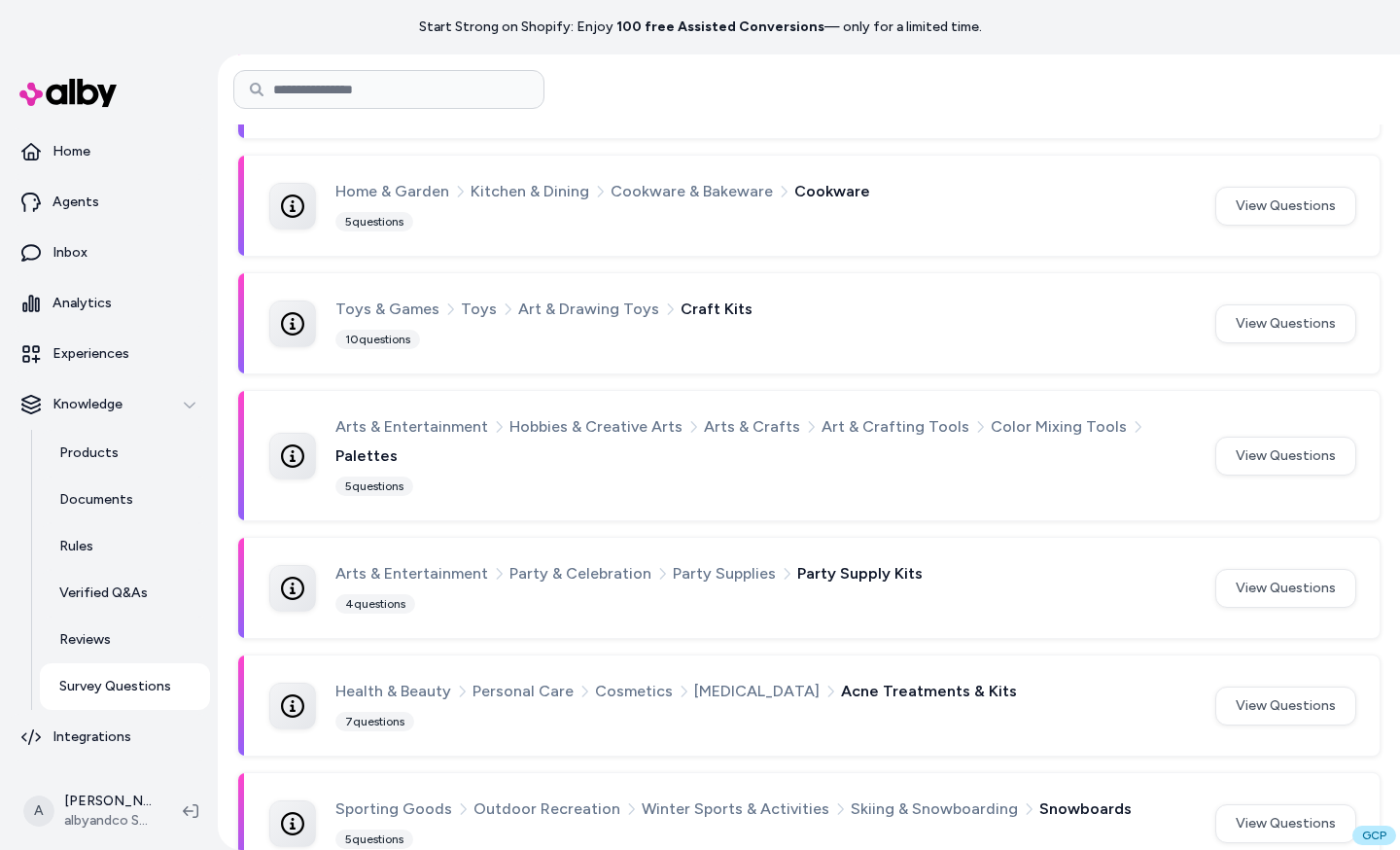click on "Home & Garden Kitchen & Dining Cookware & Bakeware Cookware 5  questions" at bounding box center [763, 205] 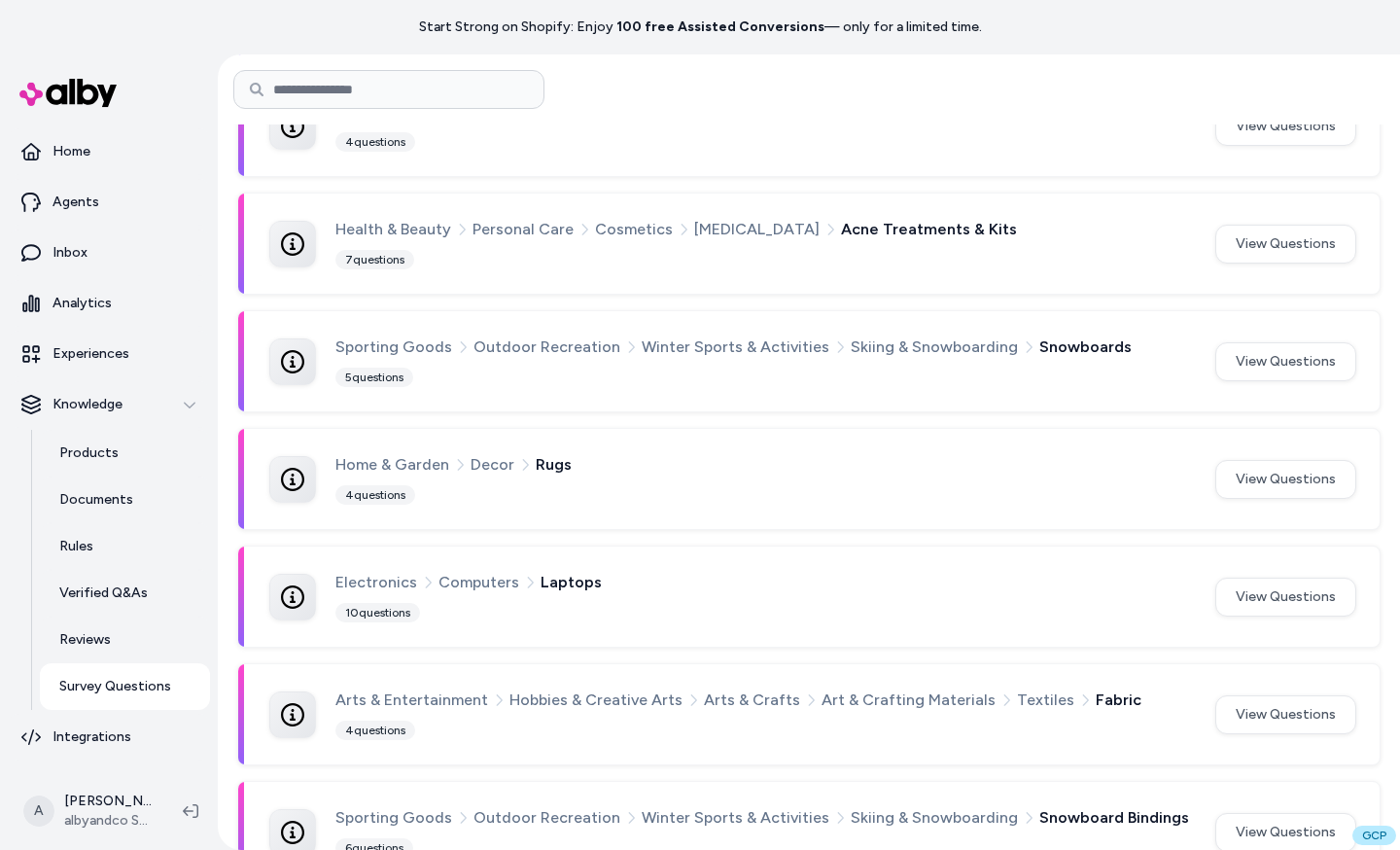 scroll, scrollTop: 2016, scrollLeft: 0, axis: vertical 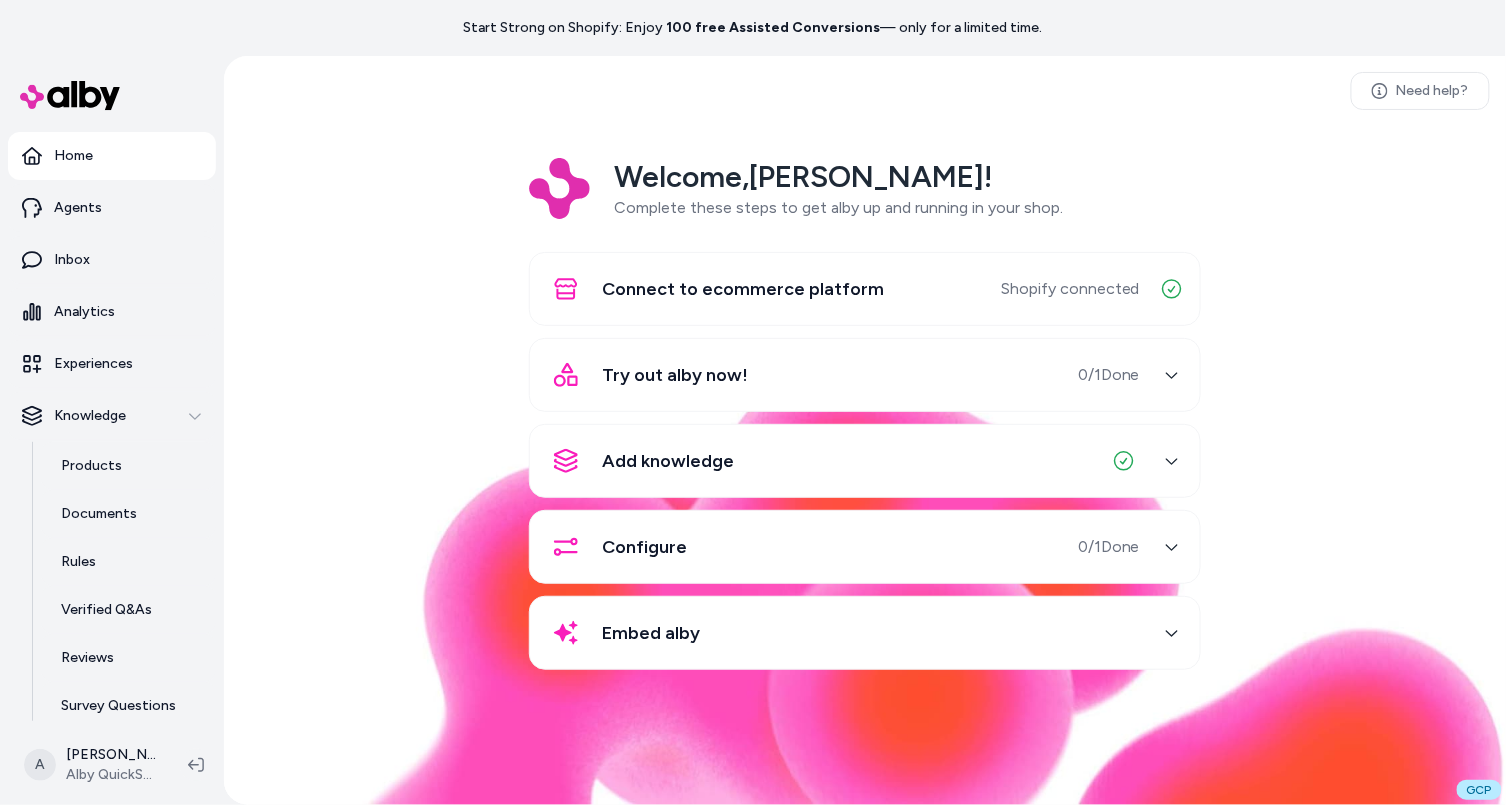 click on "Need help? Welcome,  [PERSON_NAME] ! Complete these steps to get alby up and running in your shop. Connect to ecommerce platform Shopify connected   Try out alby now! 0 / 1  Done Add knowledge Configure 0 / 1  Done Embed alby" at bounding box center (865, 430) 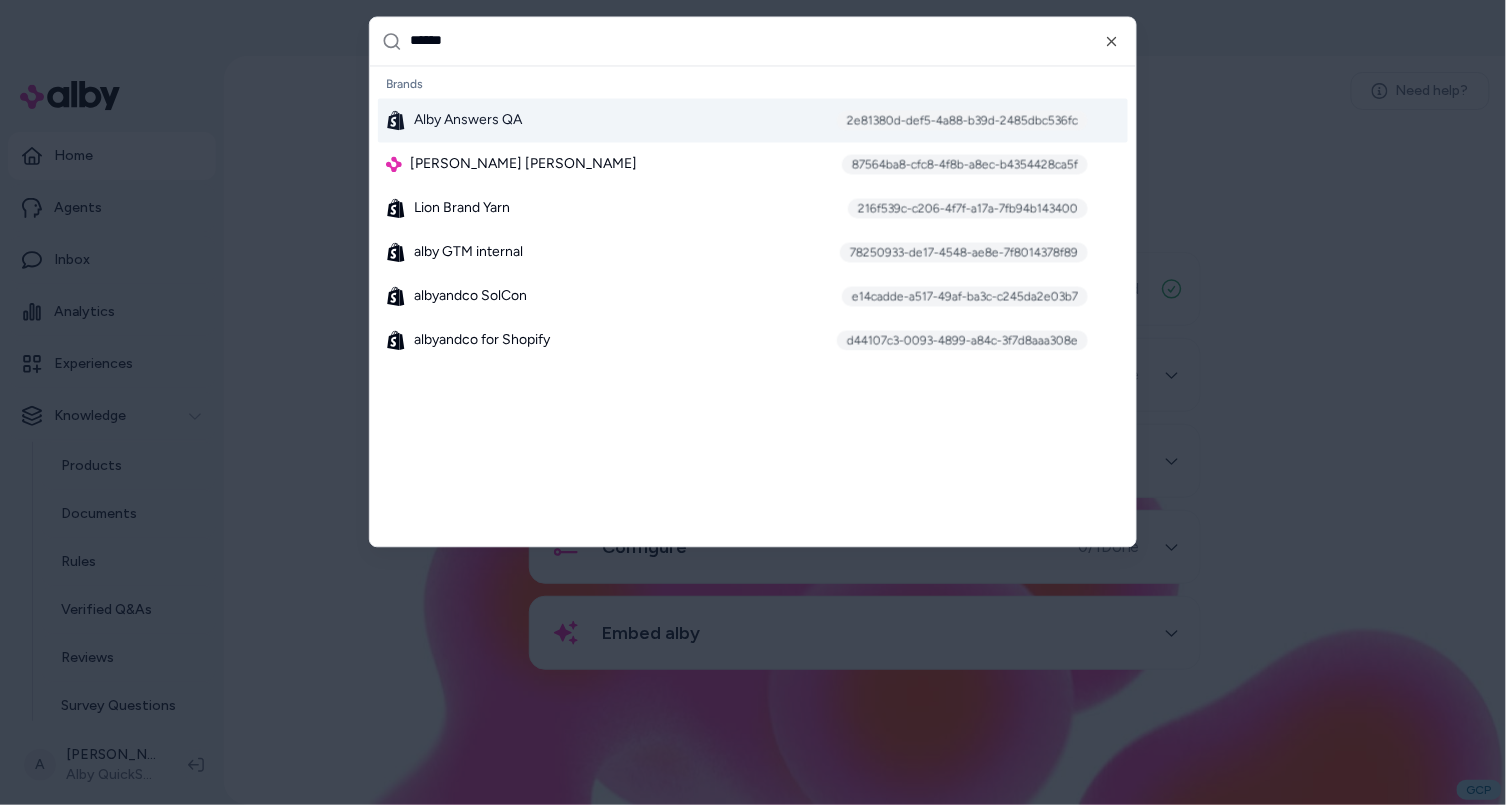 type on "*******" 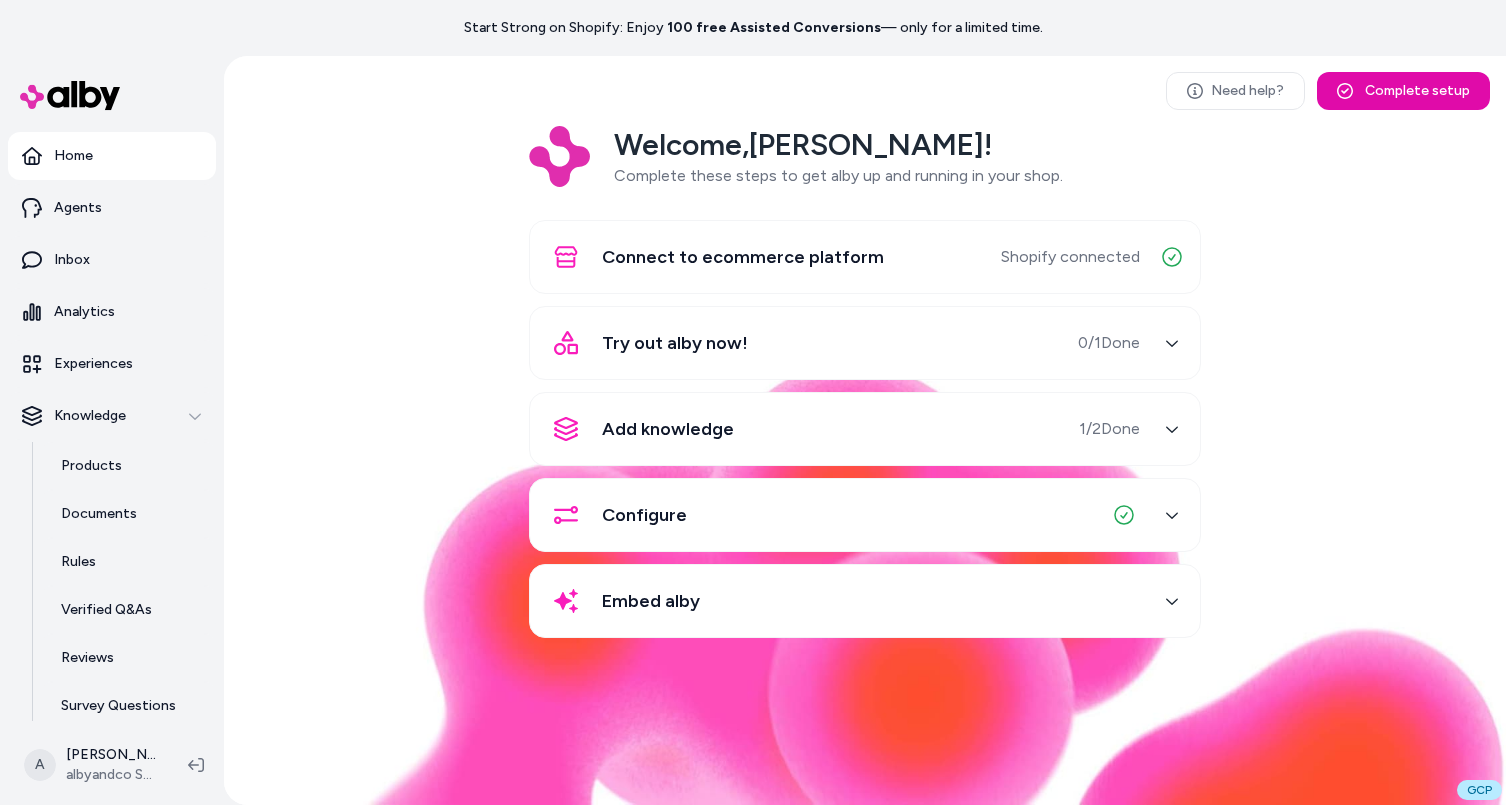 scroll, scrollTop: 0, scrollLeft: 0, axis: both 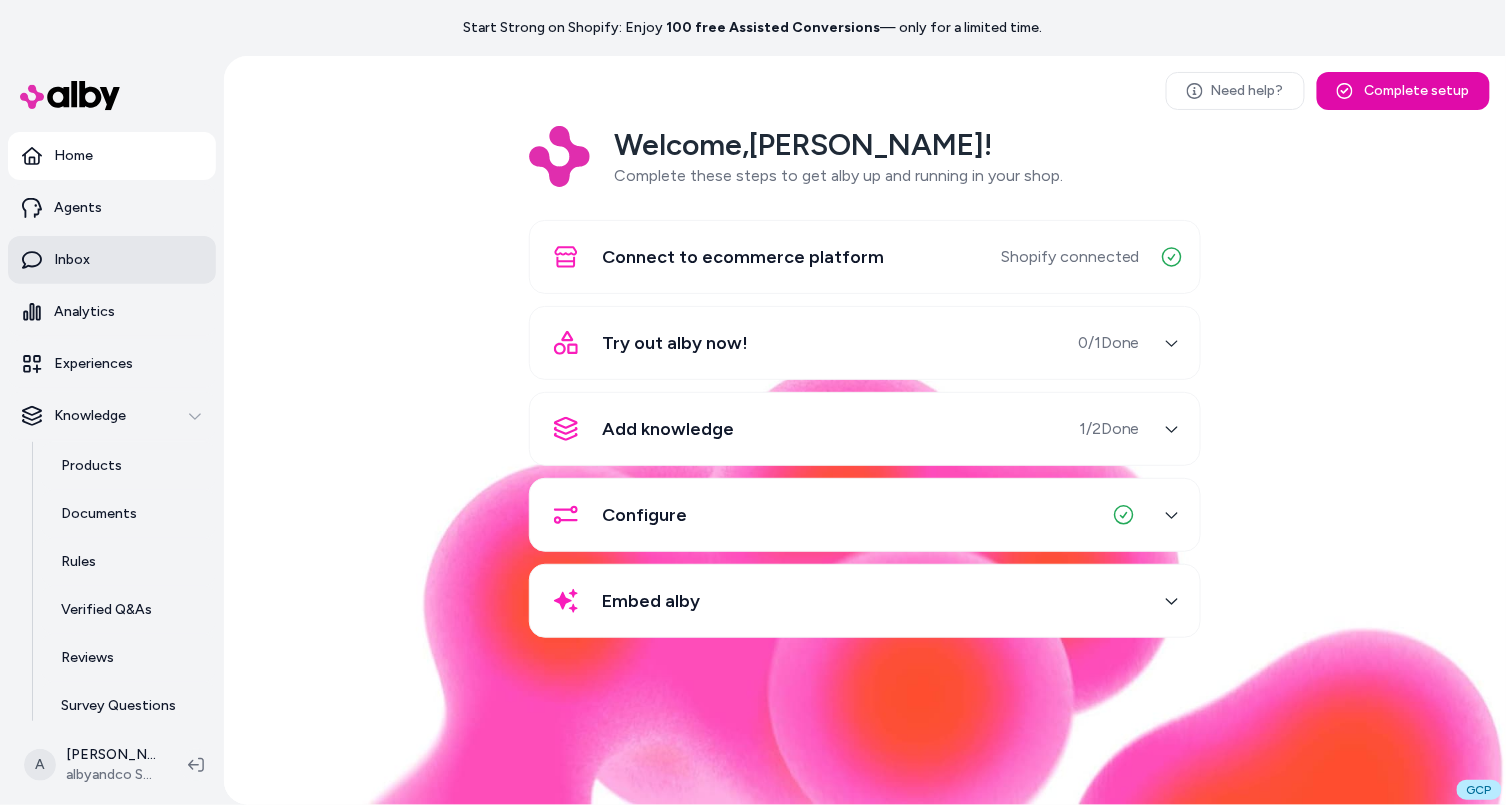 click on "Inbox" at bounding box center (112, 260) 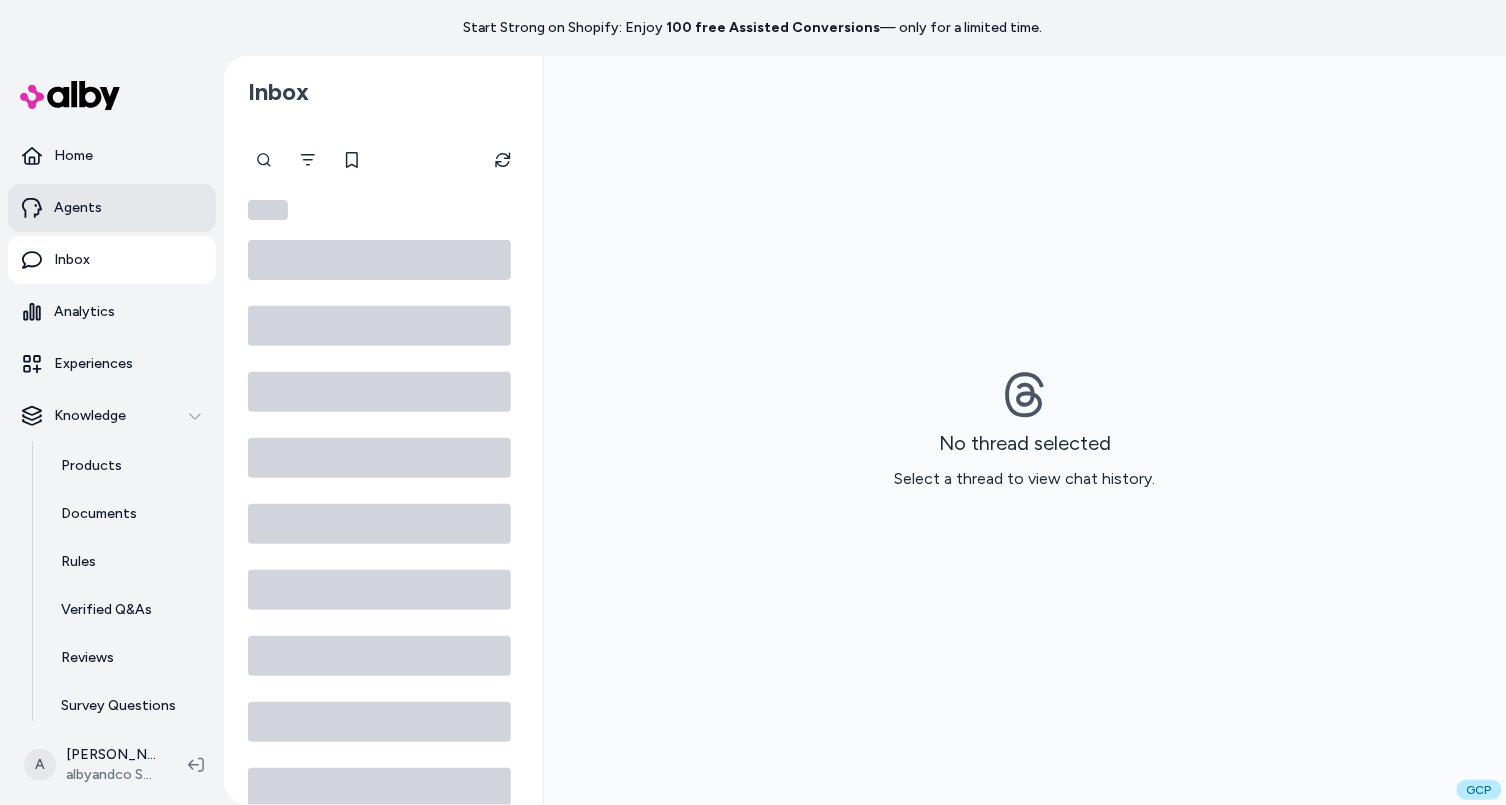 click on "Agents" at bounding box center (112, 208) 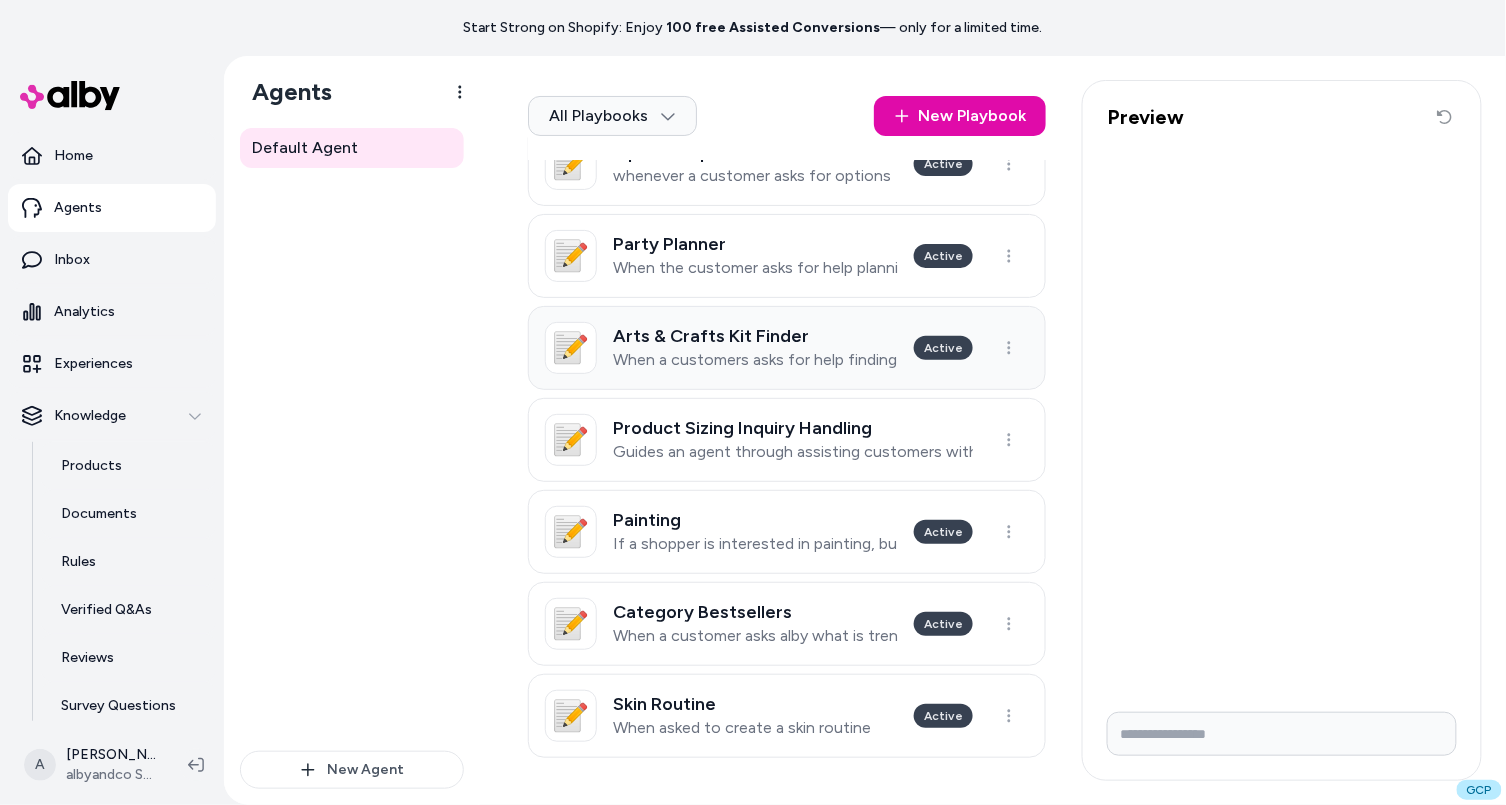 scroll, scrollTop: 0, scrollLeft: 0, axis: both 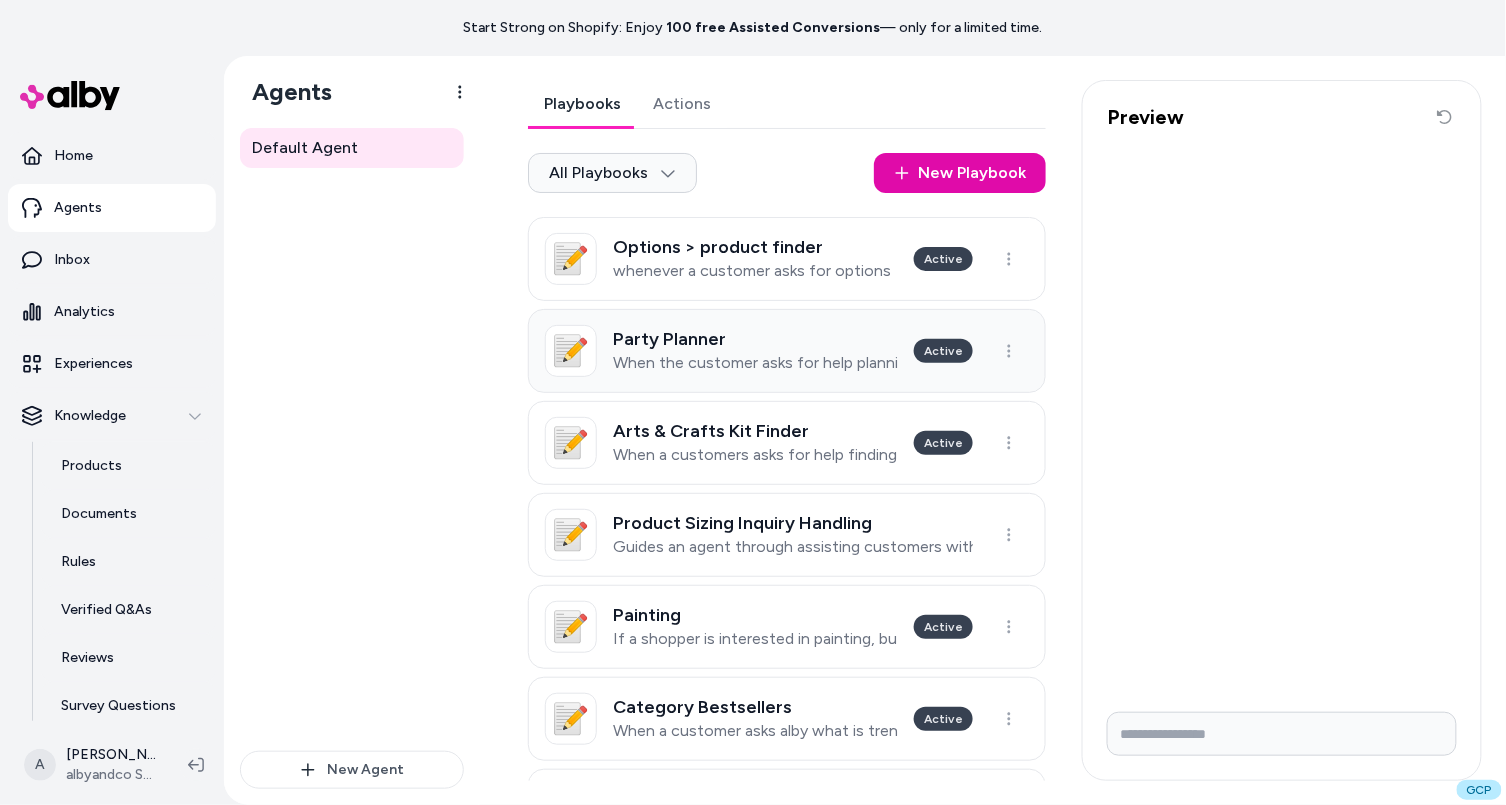 click on "Party Planner When the customer asks for help planning a party?" at bounding box center [755, 351] 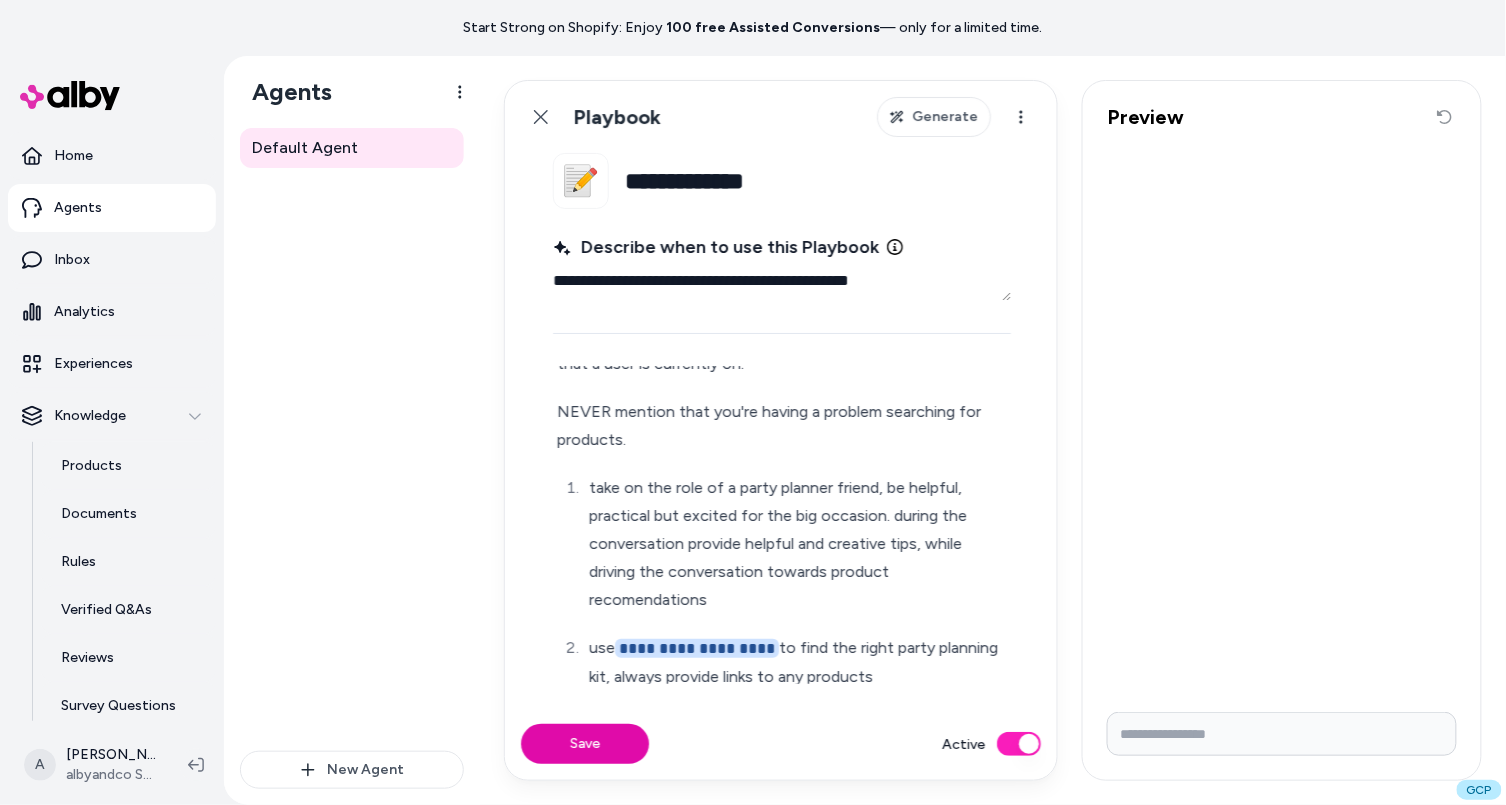 scroll, scrollTop: 0, scrollLeft: 0, axis: both 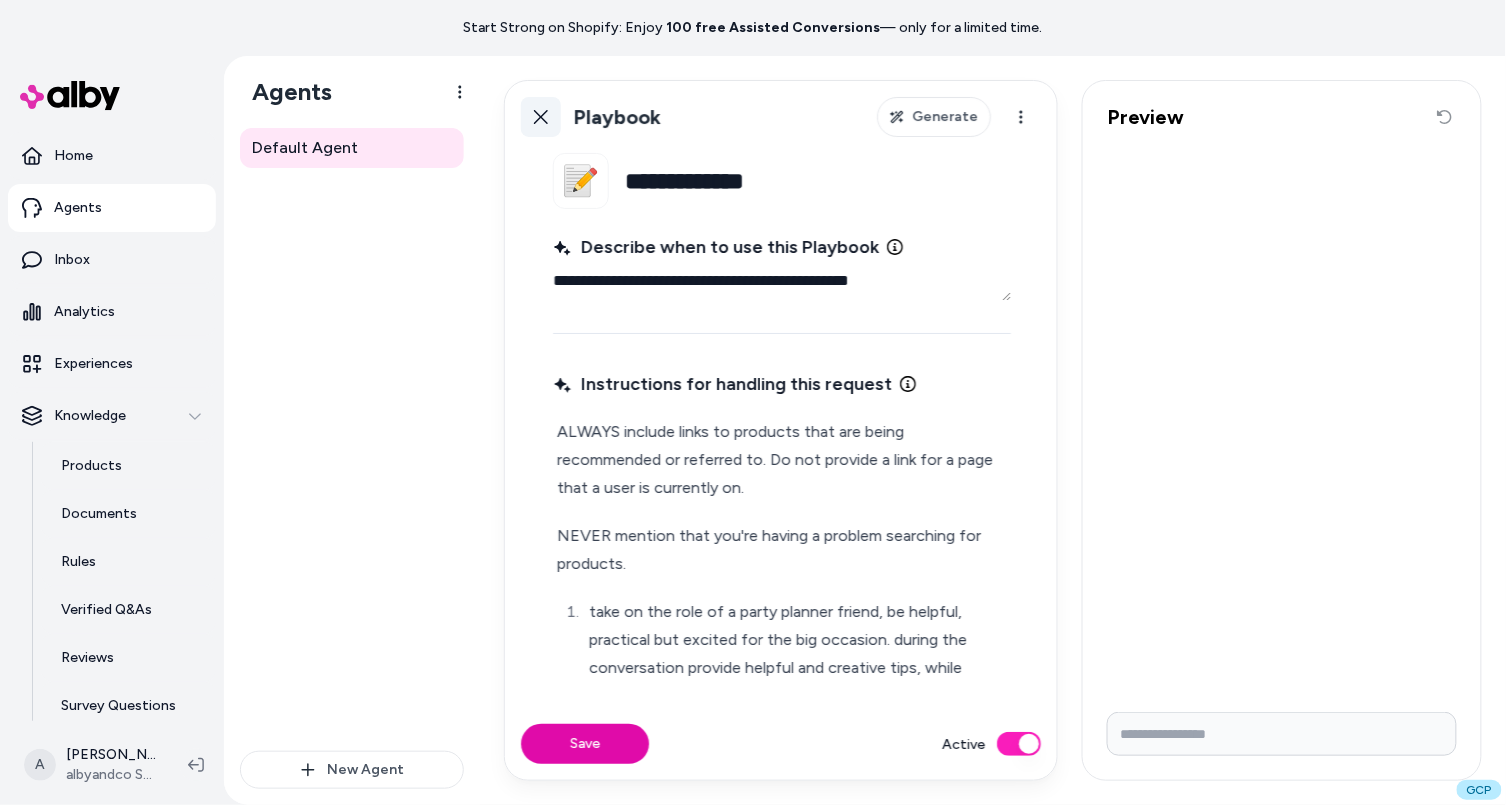 click 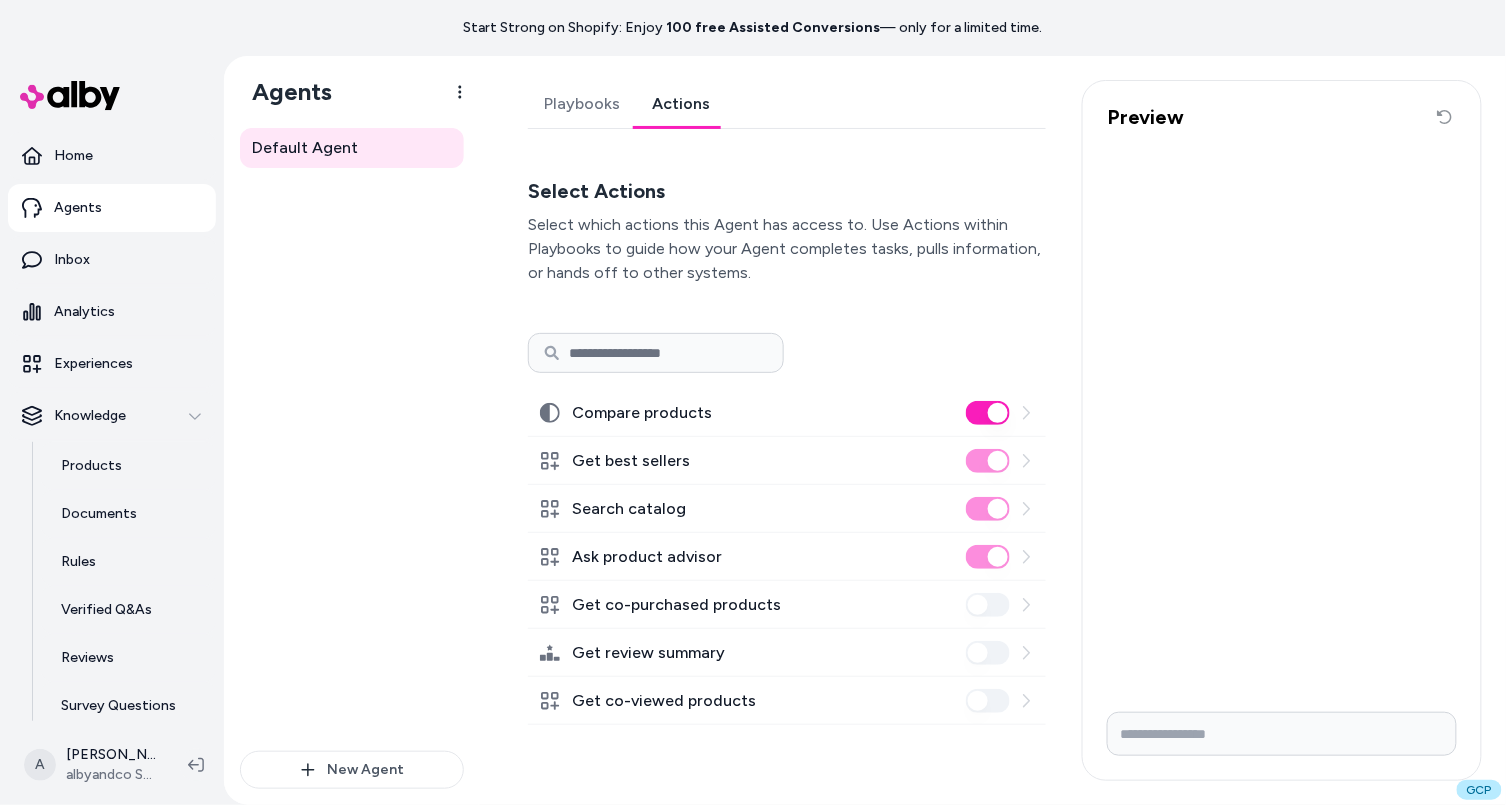 drag, startPoint x: 679, startPoint y: 98, endPoint x: 1487, endPoint y: 527, distance: 914.82513 